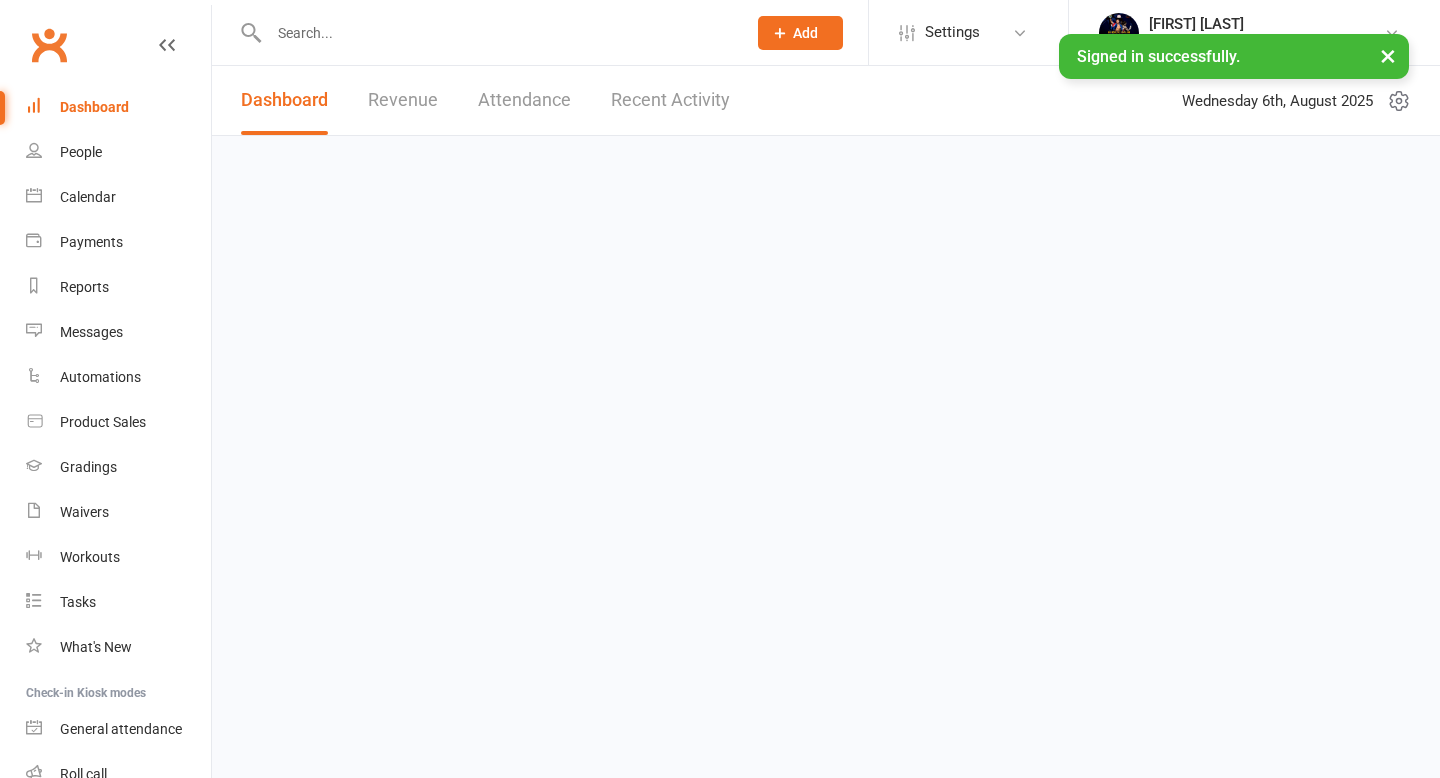 scroll, scrollTop: 0, scrollLeft: 0, axis: both 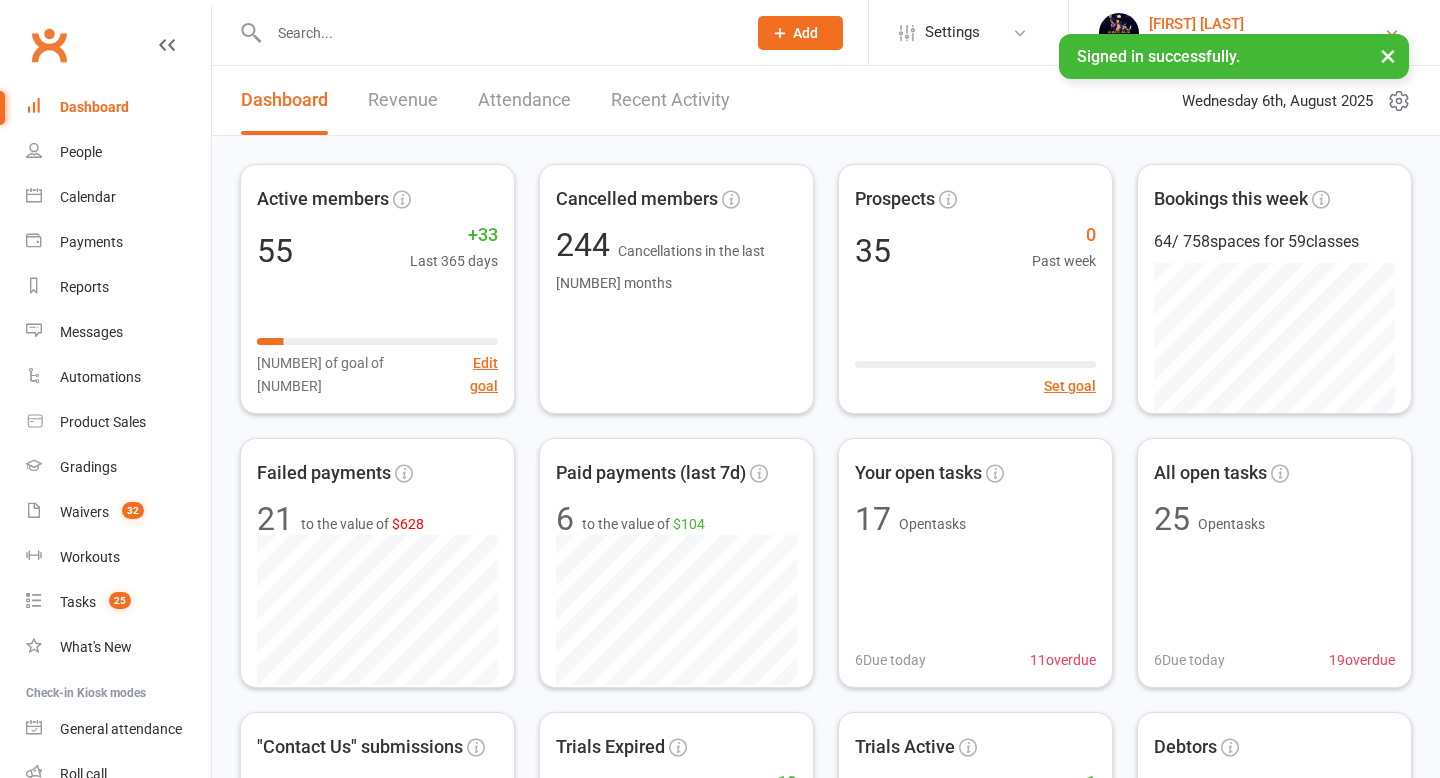 click on "[FIRST] [LAST]" at bounding box center [1266, 24] 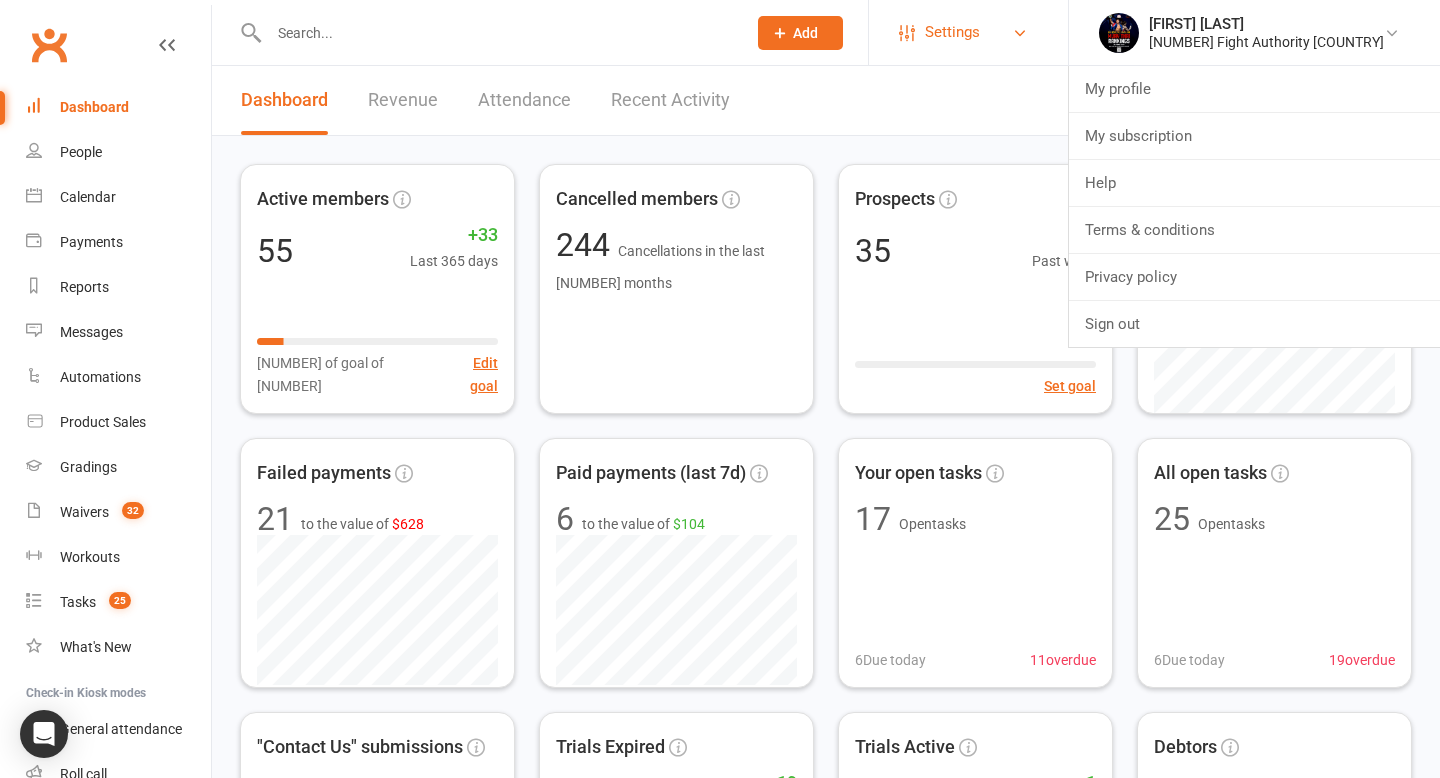 click on "Settings" at bounding box center [968, 32] 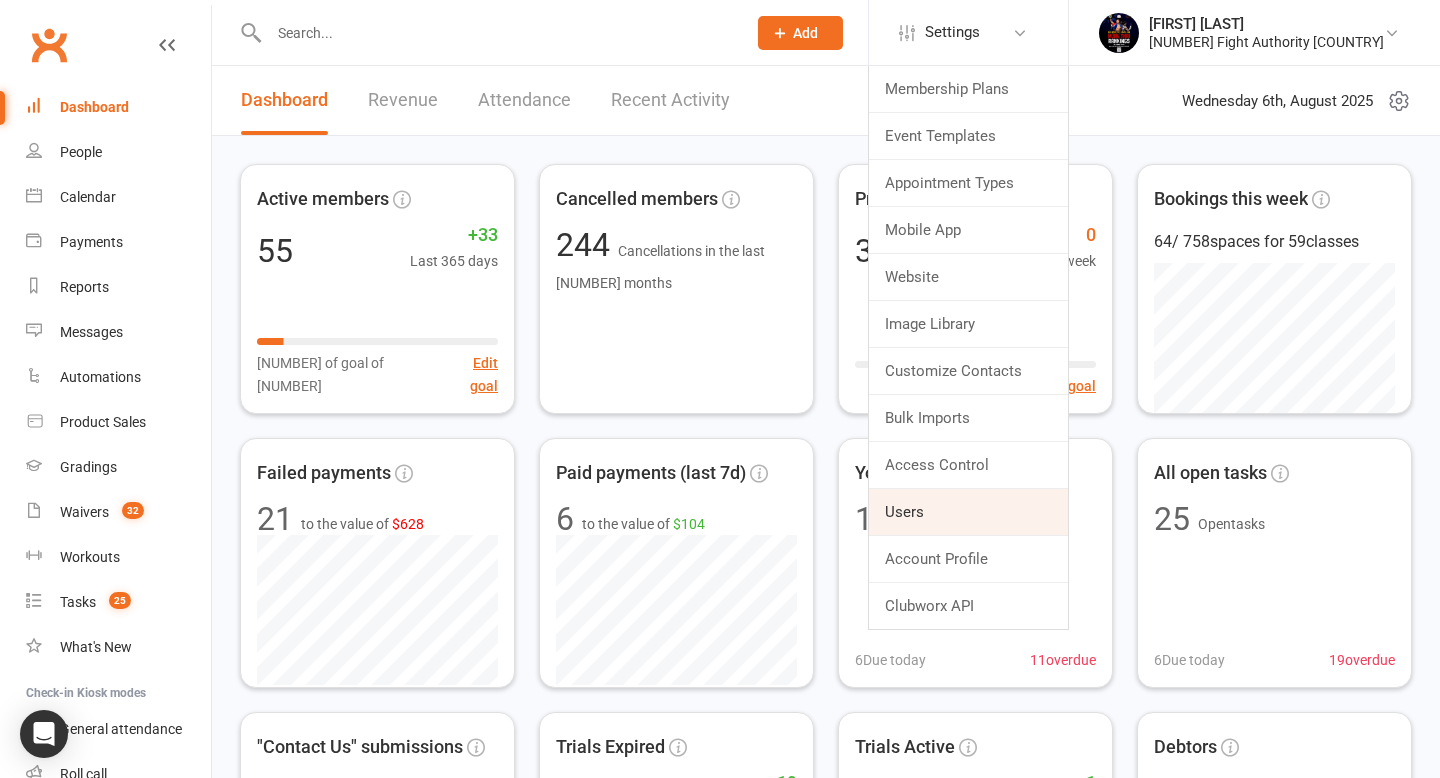 click on "Users" at bounding box center [968, 512] 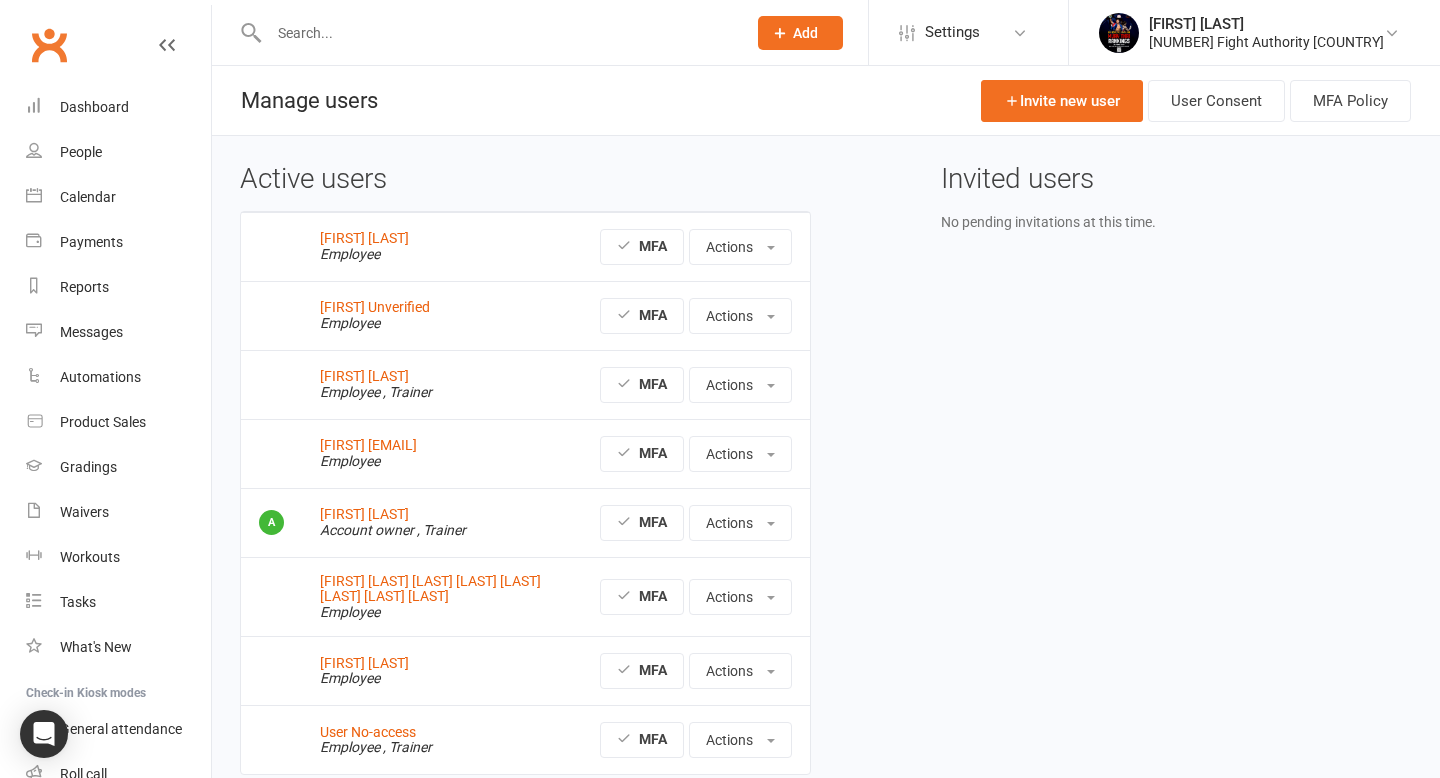 scroll, scrollTop: 0, scrollLeft: 0, axis: both 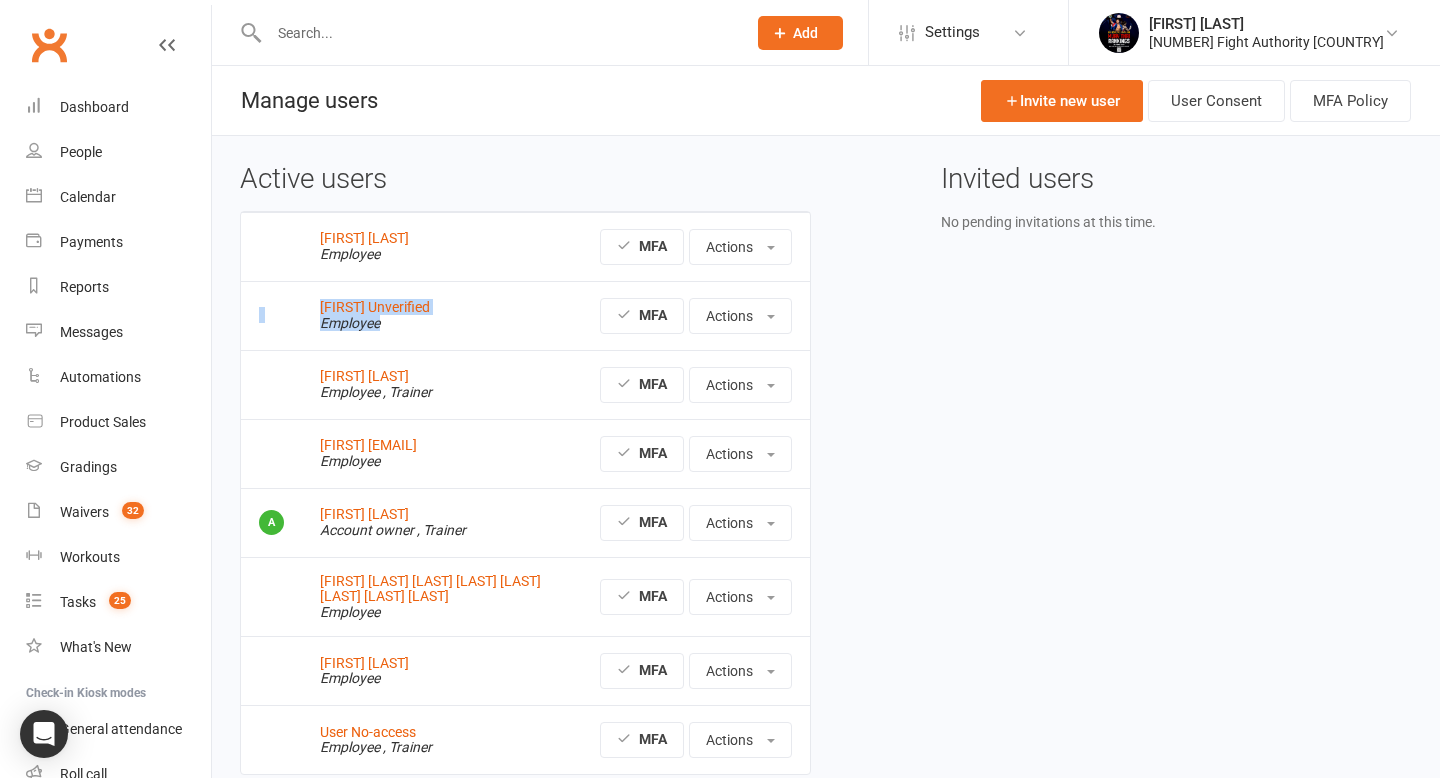 drag, startPoint x: 292, startPoint y: 300, endPoint x: 447, endPoint y: 320, distance: 156.285 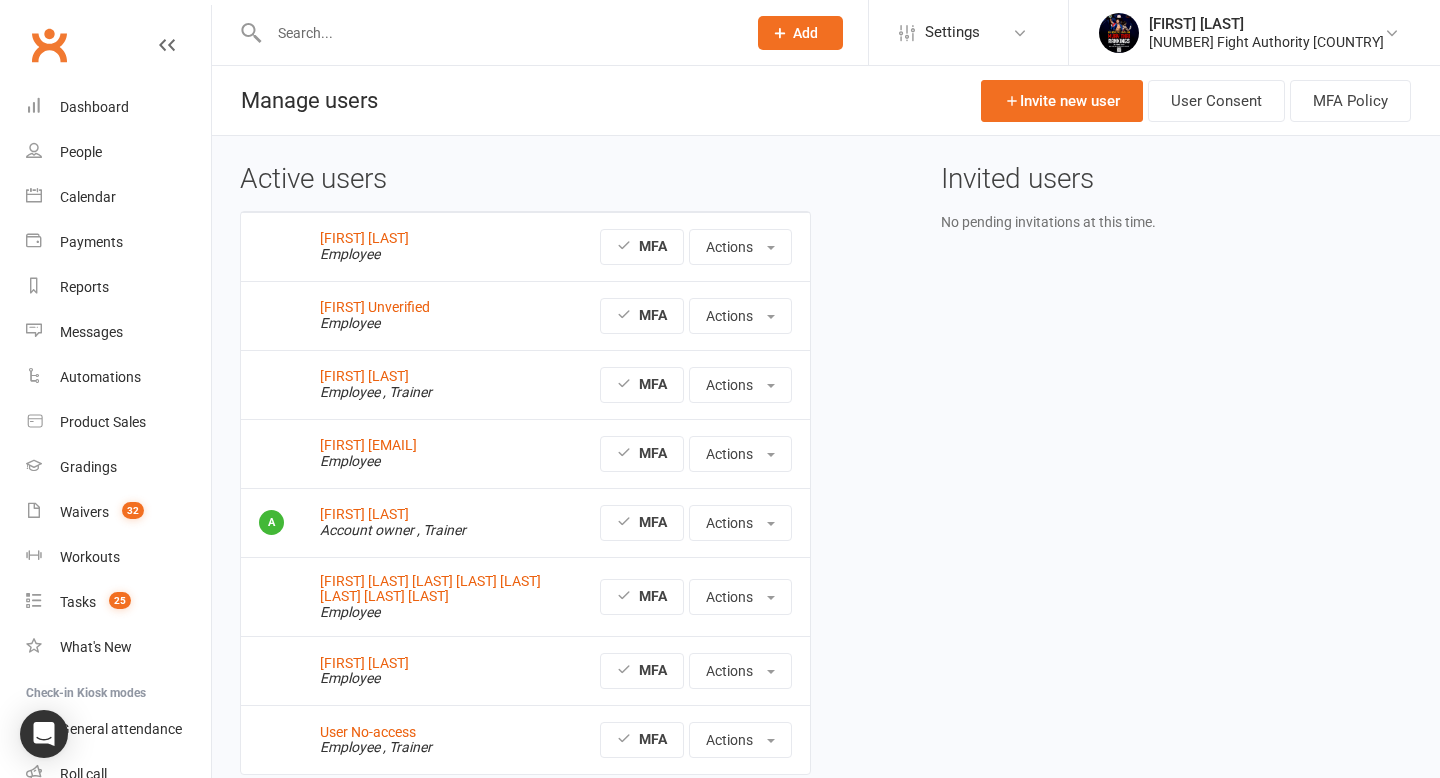 click on "Active users   Barry Bones Employee     MFA Actions  View profile Edit User Reset Password Block access for user Delete user   Mel Unverified Employee     MFA
MFA Enabled
Actions  View profile Edit User Reset Password Block access for user Delete user   Sandra Sleep Employee   , Trainer   MFA Actions  View profile Edit User Manage trainer availability Manage pay rates Reset Password Block access for user Delete user   Mel-Ina GMAIL Employee     MFA Actions  View profile Edit User Reset Password Block access for user Delete user Melina Yung Account owner   , Trainer   MFA Actions  View profile Edit User Manage trainer availability Manage pay rates   Marlee Really long instructor name testing this CatTrainer Employee     MFA Actions  View profile Edit User Reset Password Block access for user Delete user   Sergei Cwx Employee     MFA Actions  View profile Edit User Reset Password Block access for user Delete user   User No-access Employee   , Trainer   MFA Actions  View profile Edit User" at bounding box center (826, 483) 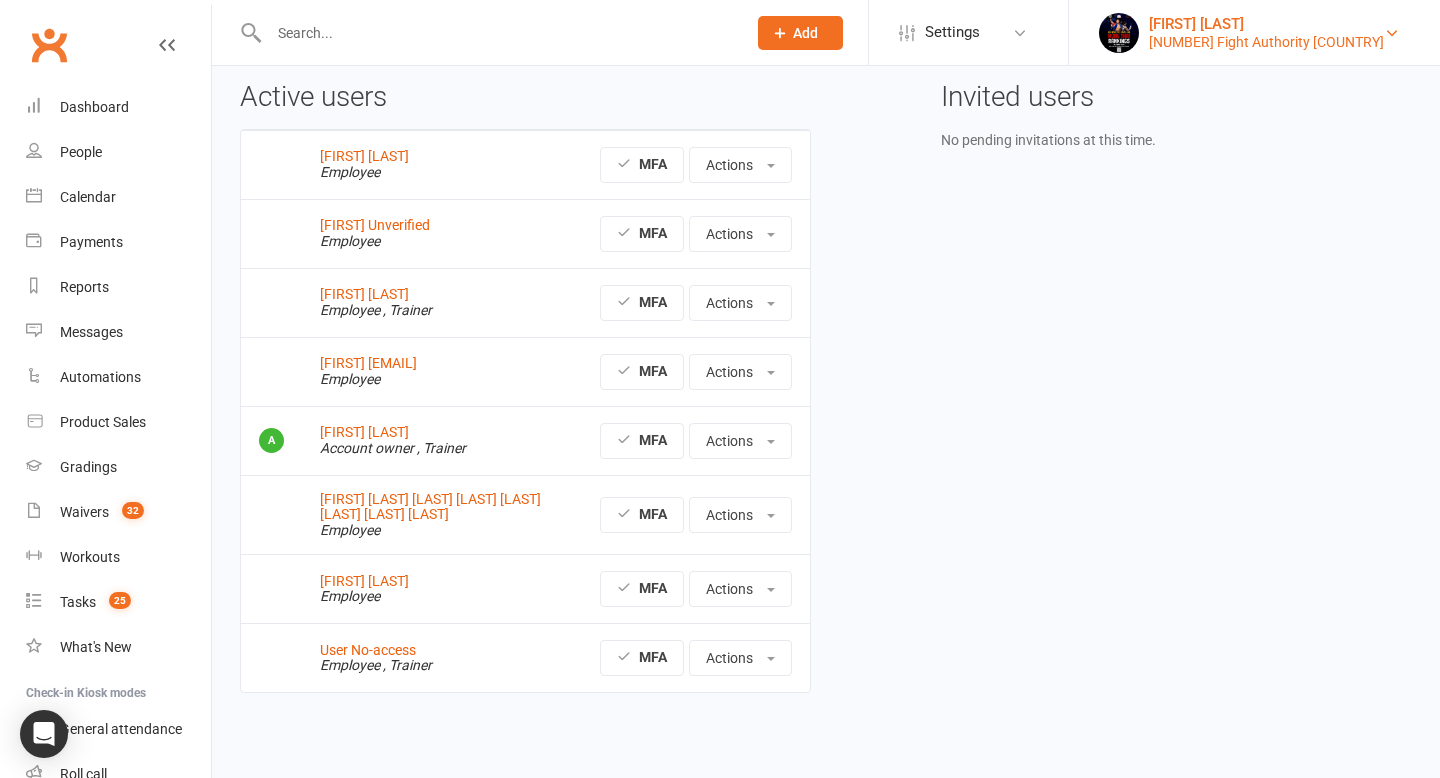 click on "[FIRST] [LAST]" at bounding box center (1266, 24) 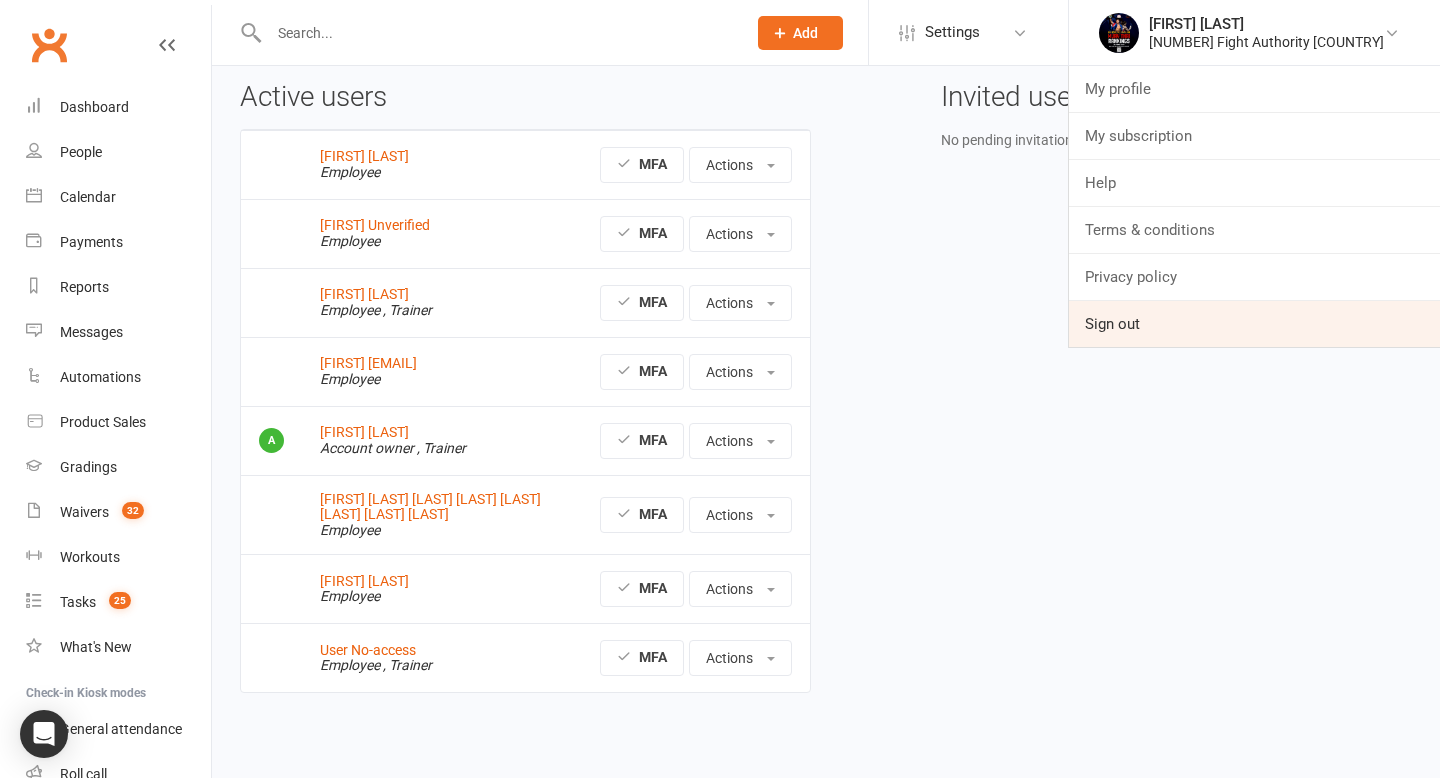 click on "Sign out" at bounding box center [1254, 324] 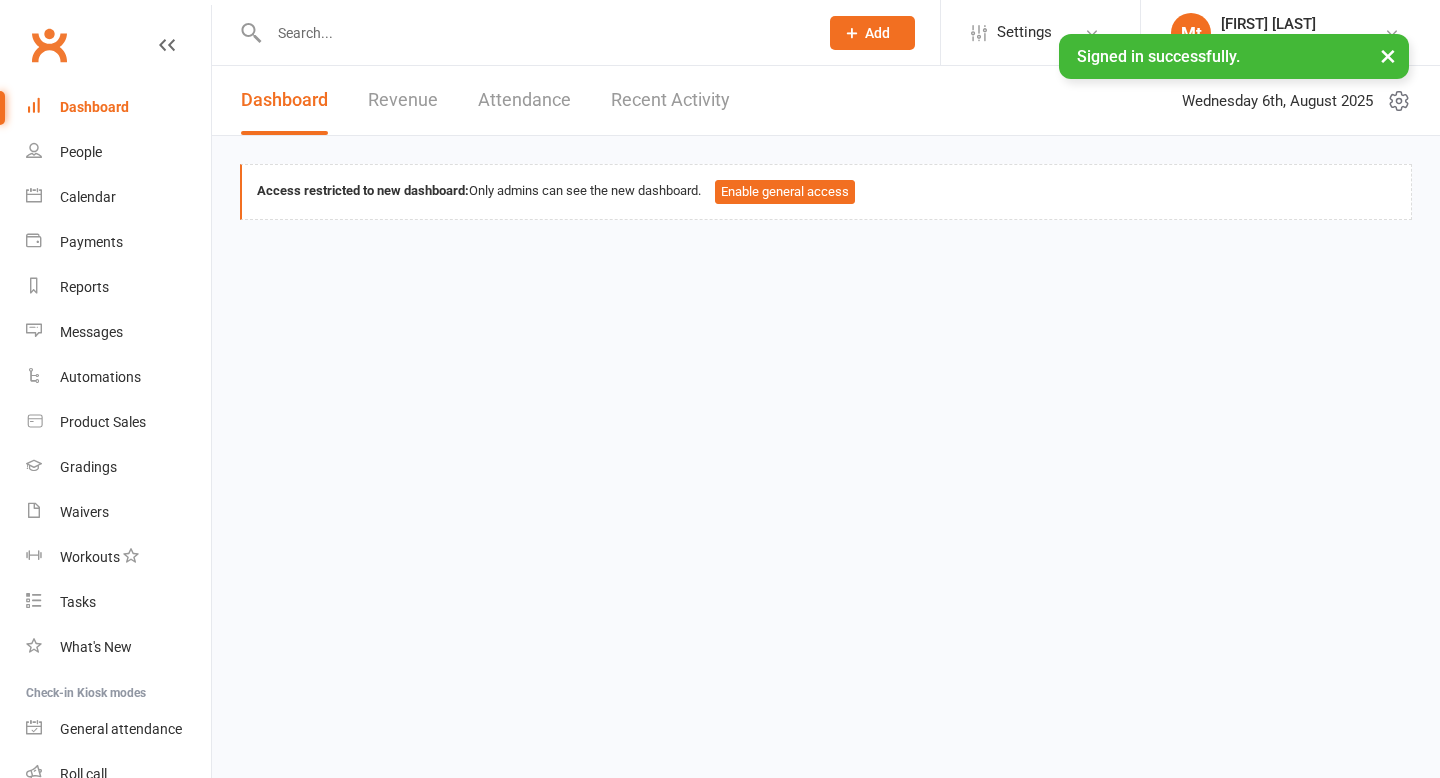 scroll, scrollTop: 0, scrollLeft: 0, axis: both 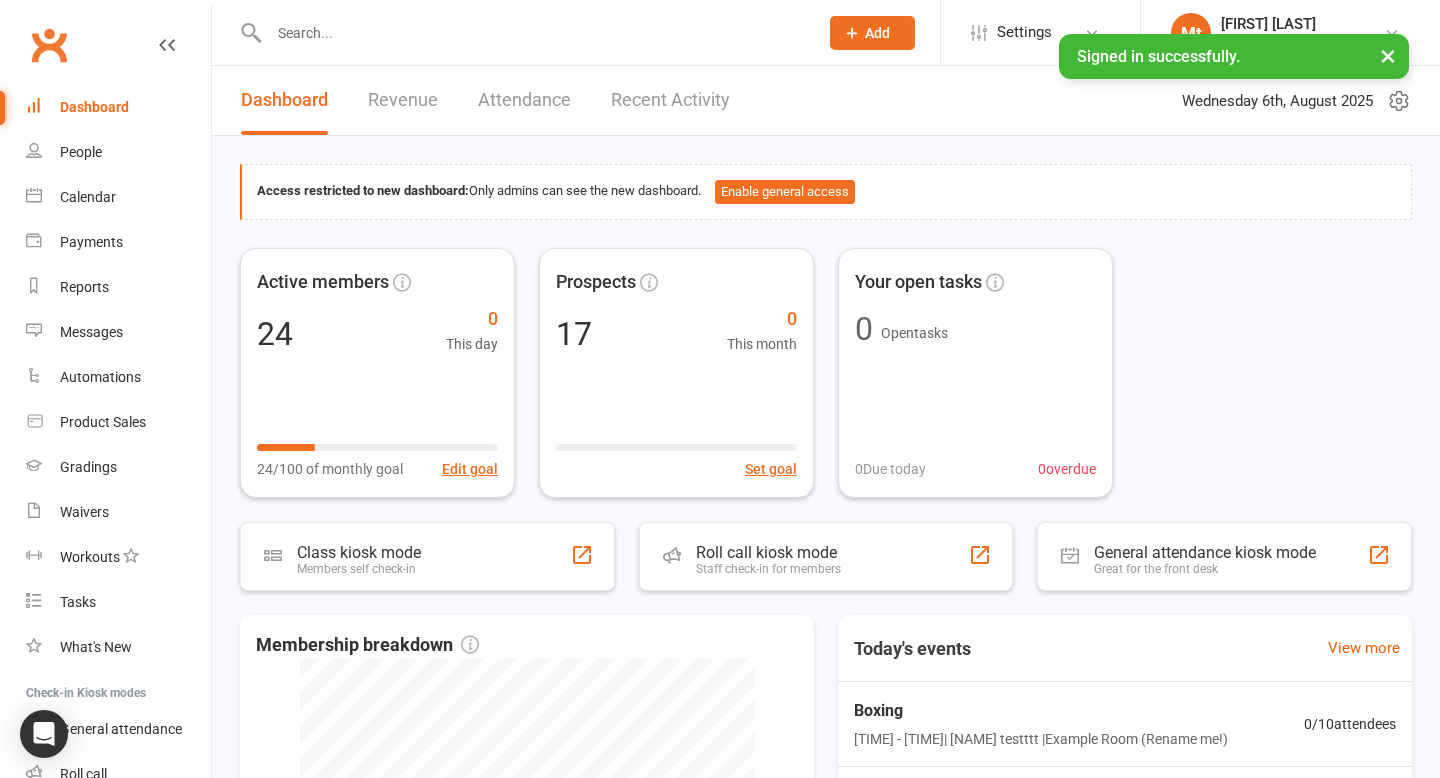 click on "×" at bounding box center [1388, 55] 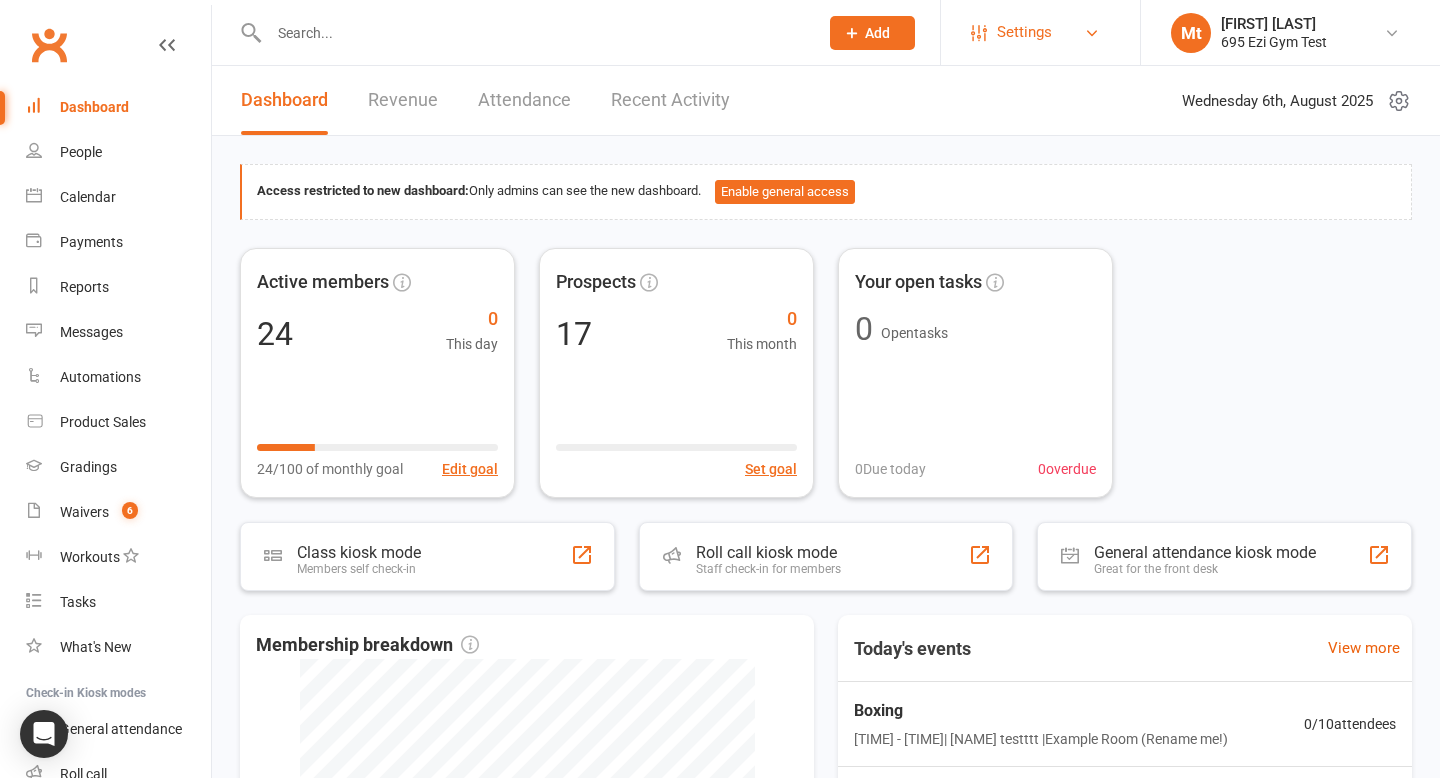 click on "Settings" at bounding box center [1024, 32] 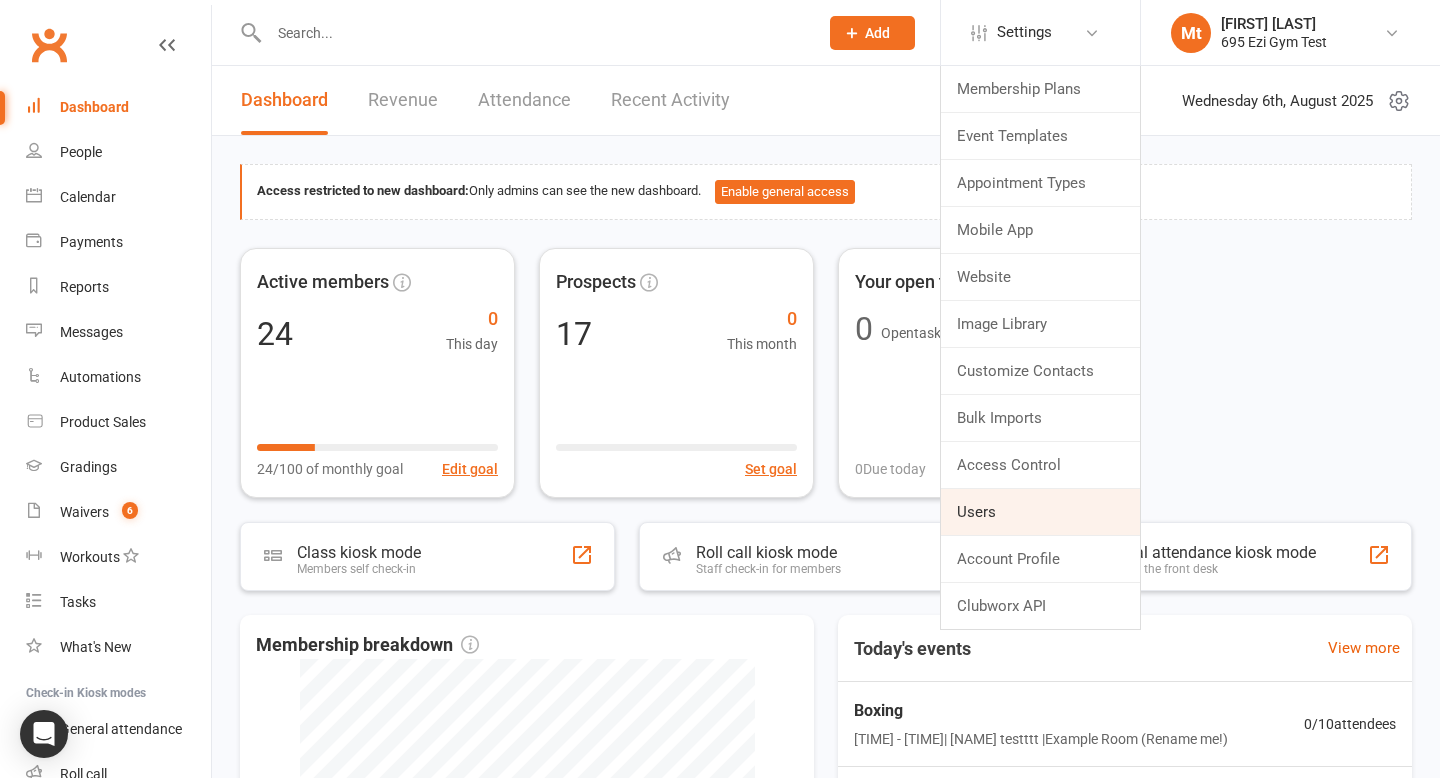 click on "Users" at bounding box center [1040, 512] 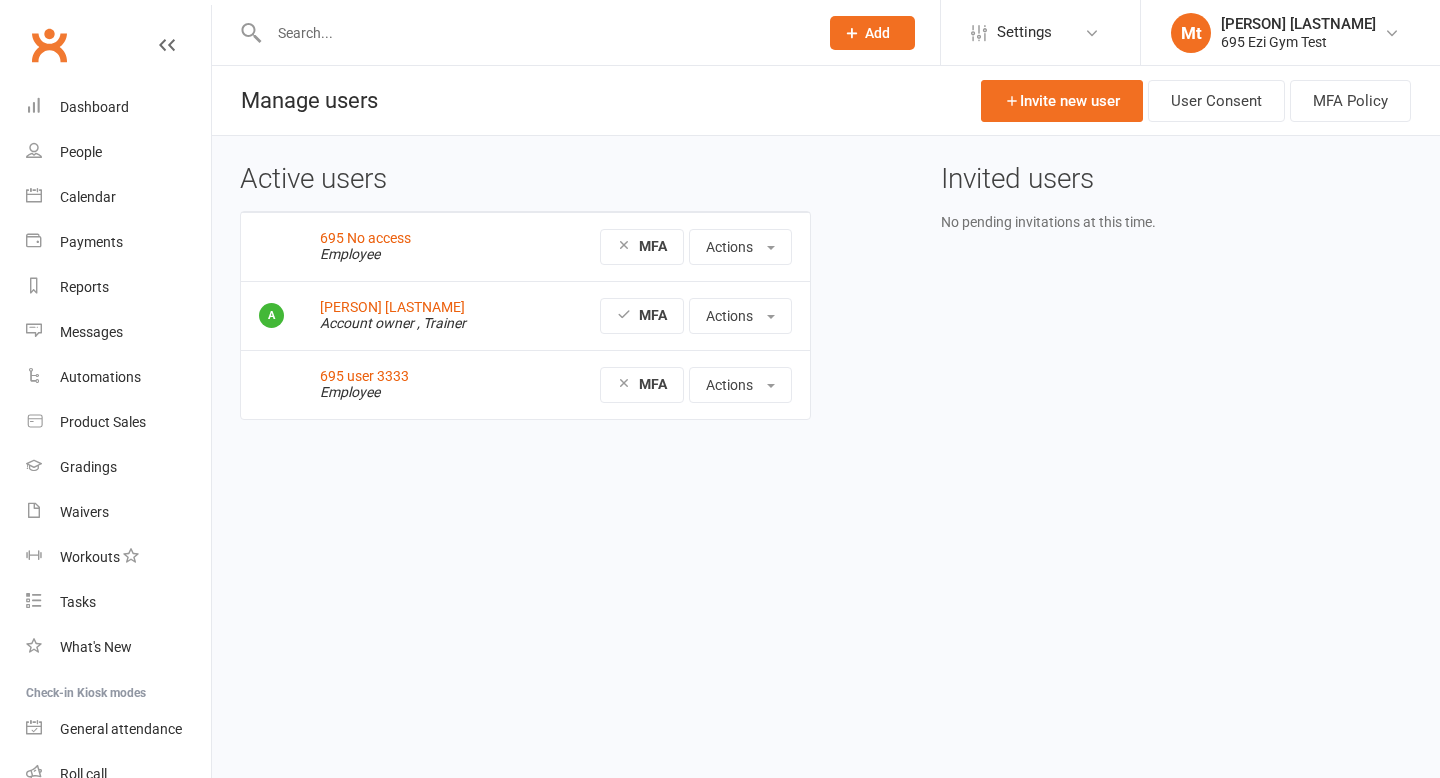 scroll, scrollTop: 0, scrollLeft: 0, axis: both 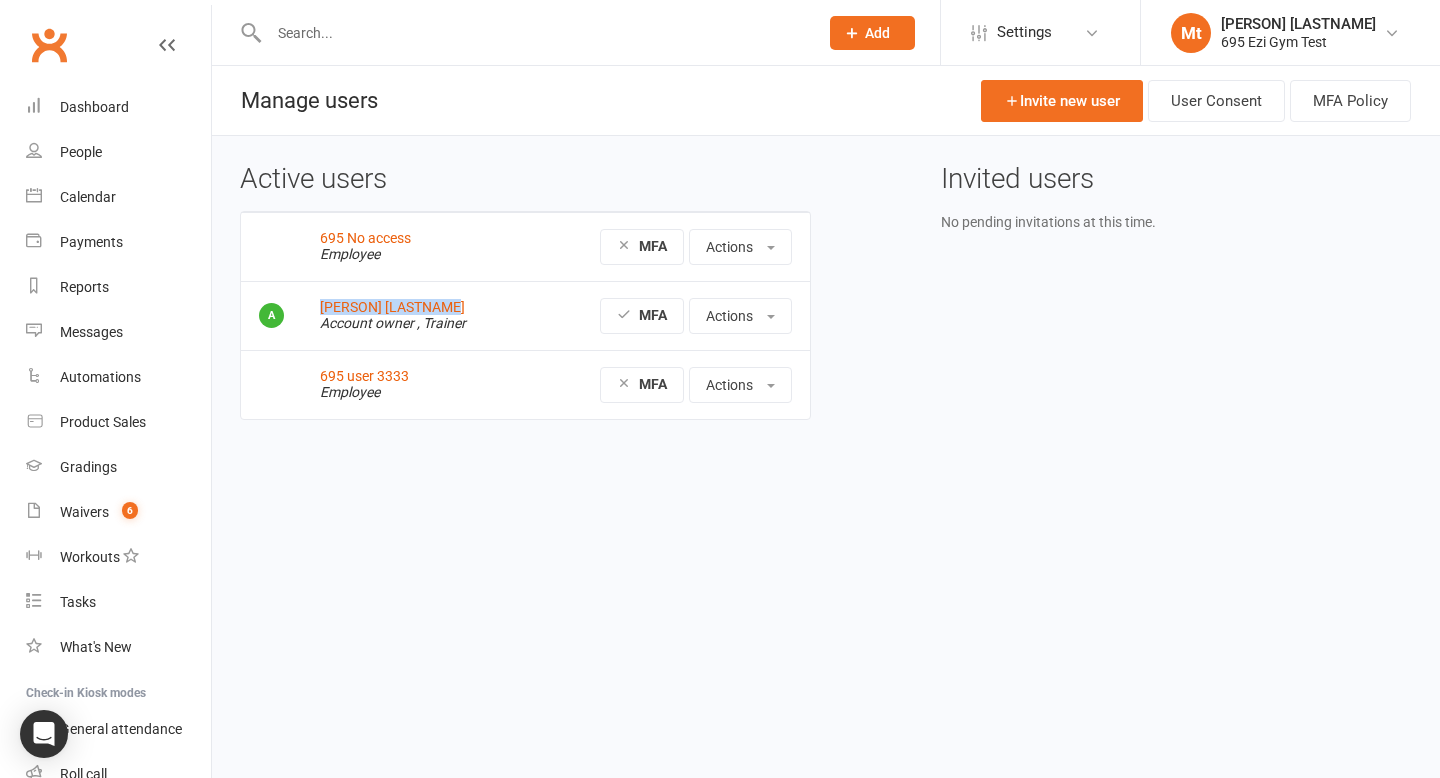 drag, startPoint x: 457, startPoint y: 307, endPoint x: 290, endPoint y: 308, distance: 167.00299 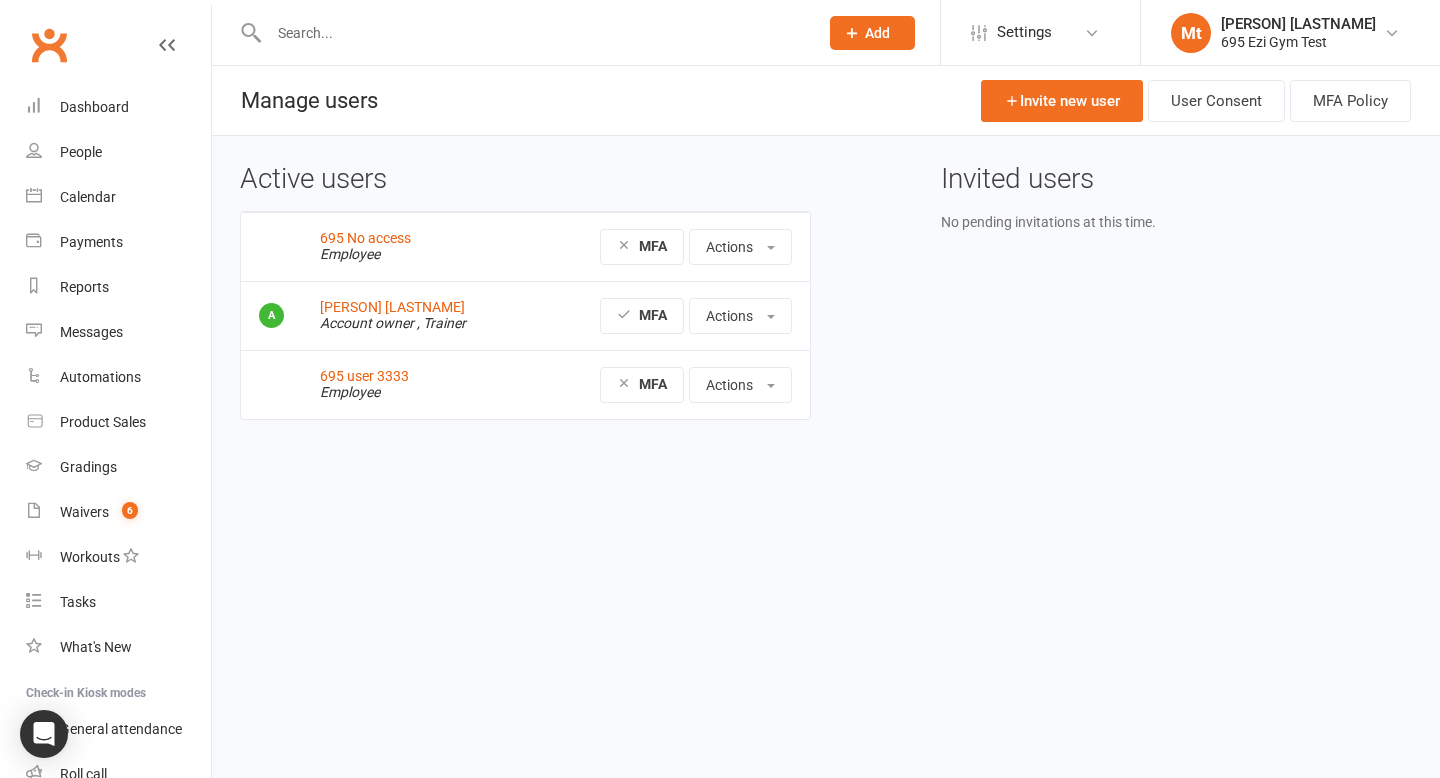 click on "MFA Actions  View profile Edit User Manage trainer availability Manage pay rates" at bounding box center [669, 315] 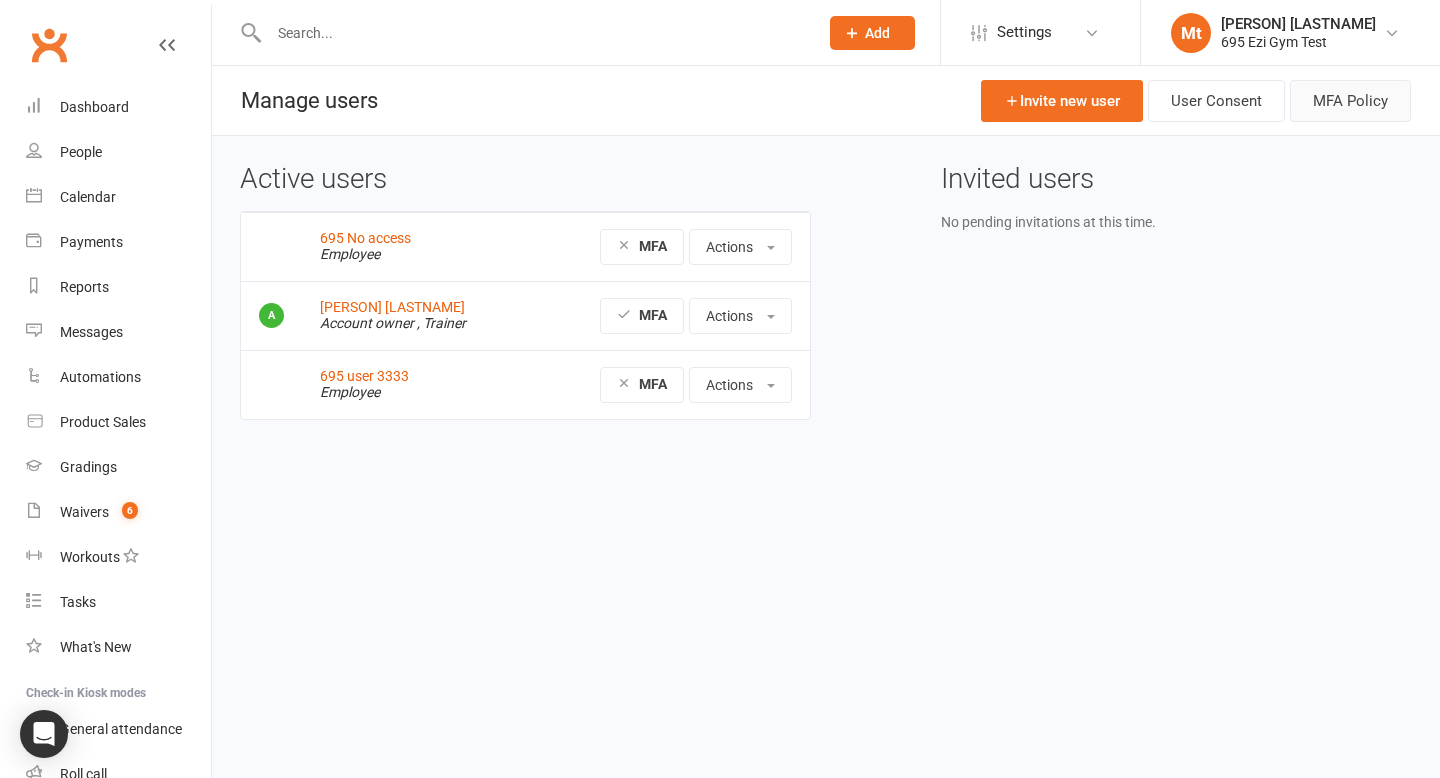 click on "MFA Policy" at bounding box center (1350, 101) 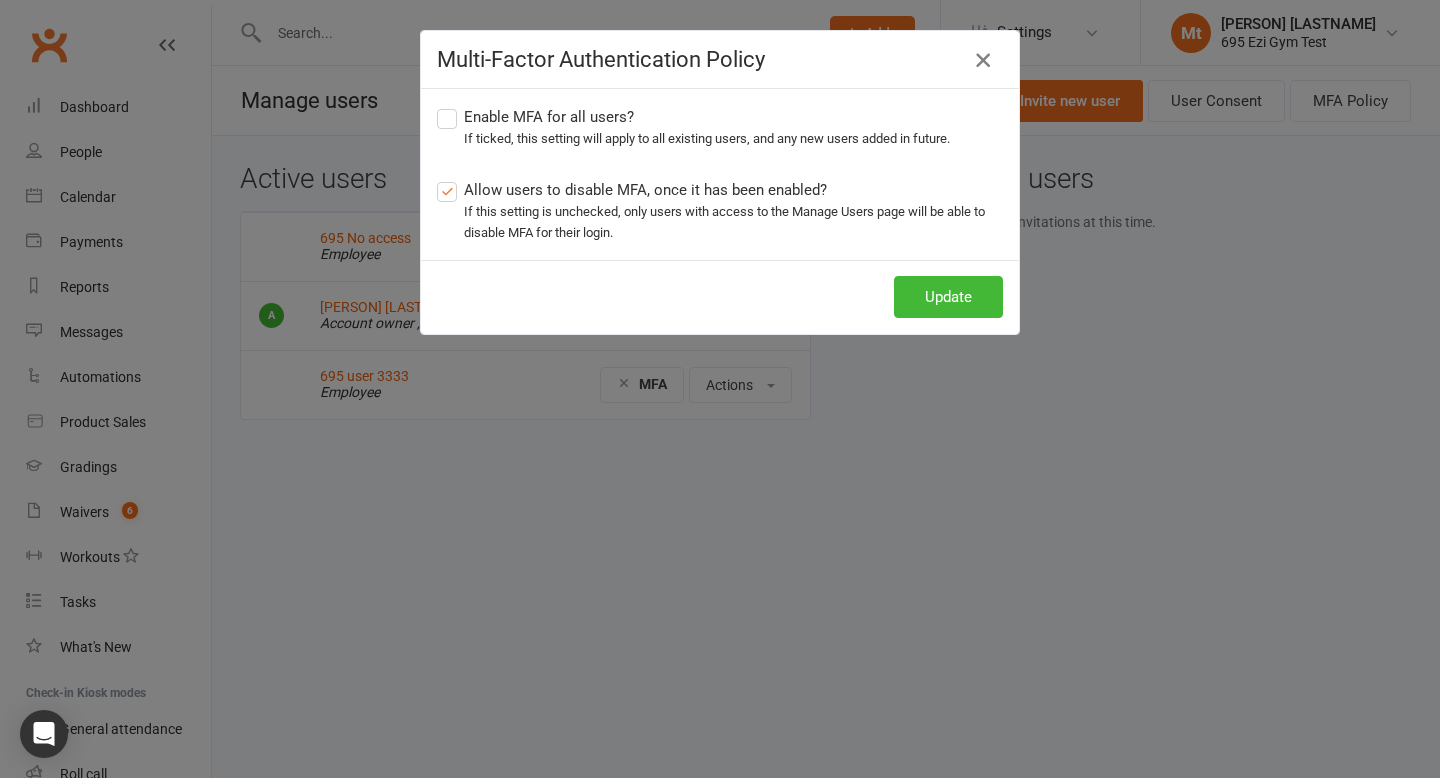 click at bounding box center (983, 60) 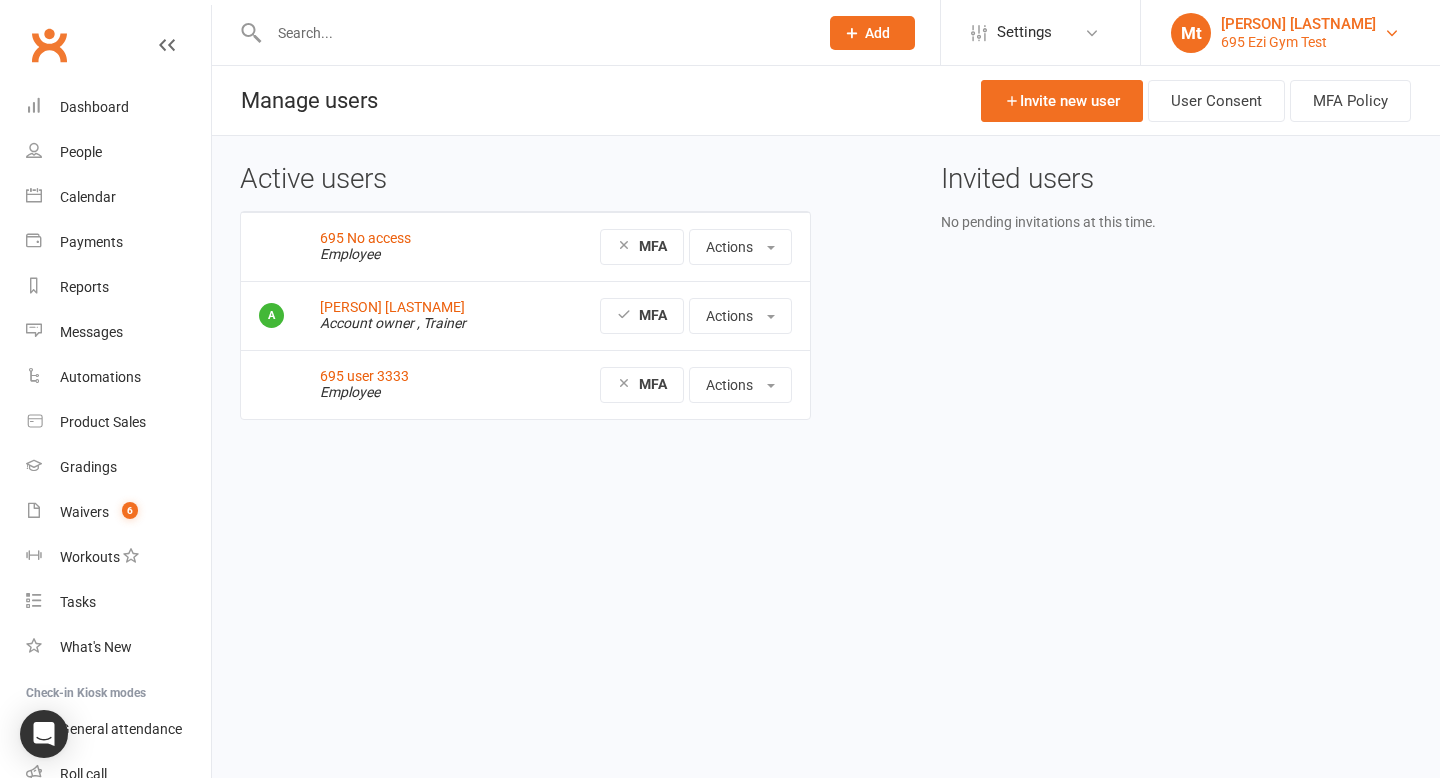 click on "695 Ezi Gym Test" at bounding box center [1298, 42] 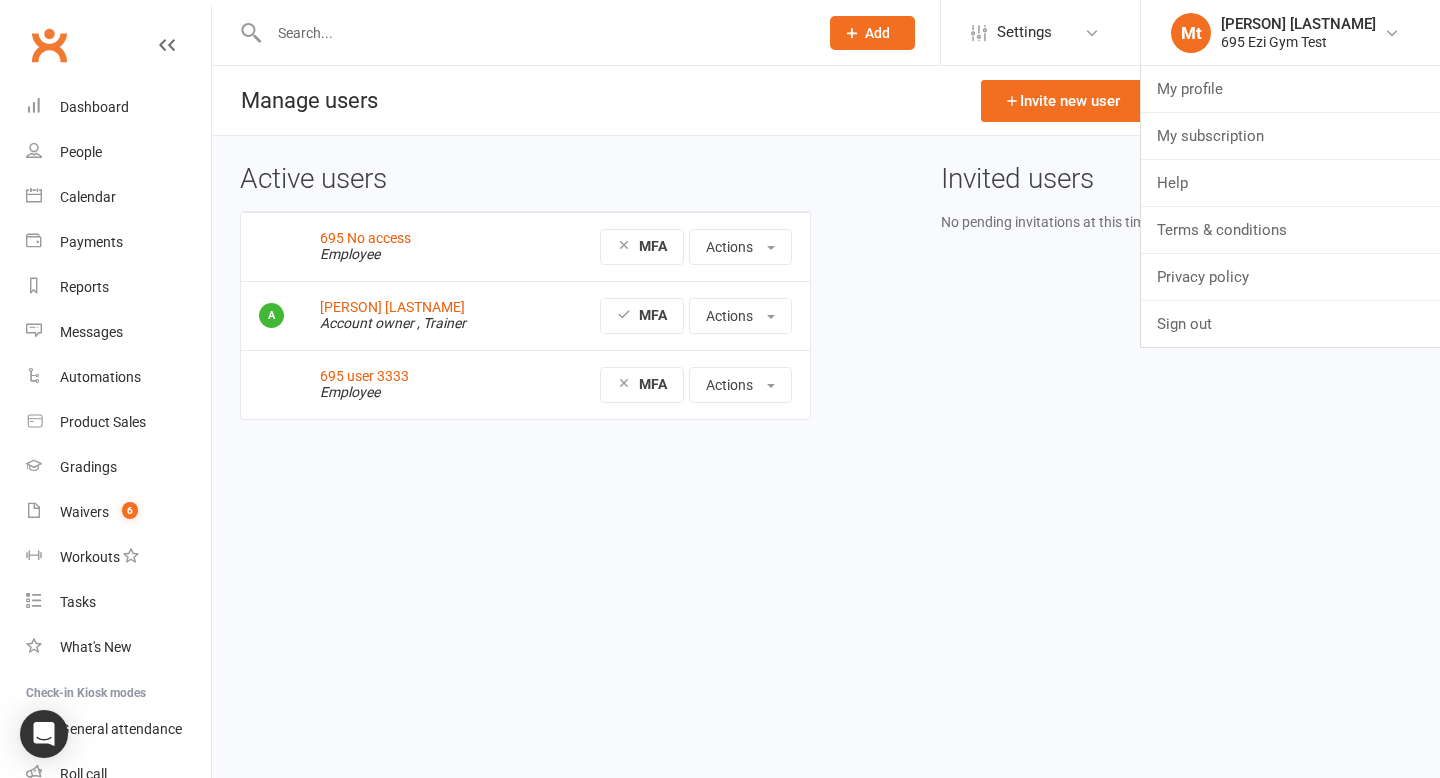 click on "Active users   695 No access Employee     MFA Actions  View profile Edit User Reset Password Block access for user Delete user Melinatest testttt Account owner   , Trainer   MFA Actions  View profile Edit User Manage trainer availability Manage pay rates   695 user 3333 Employee     MFA Actions  View profile Edit User Reset Password Block access for user Delete user Invited users No pending invitations at this time." at bounding box center (826, 306) 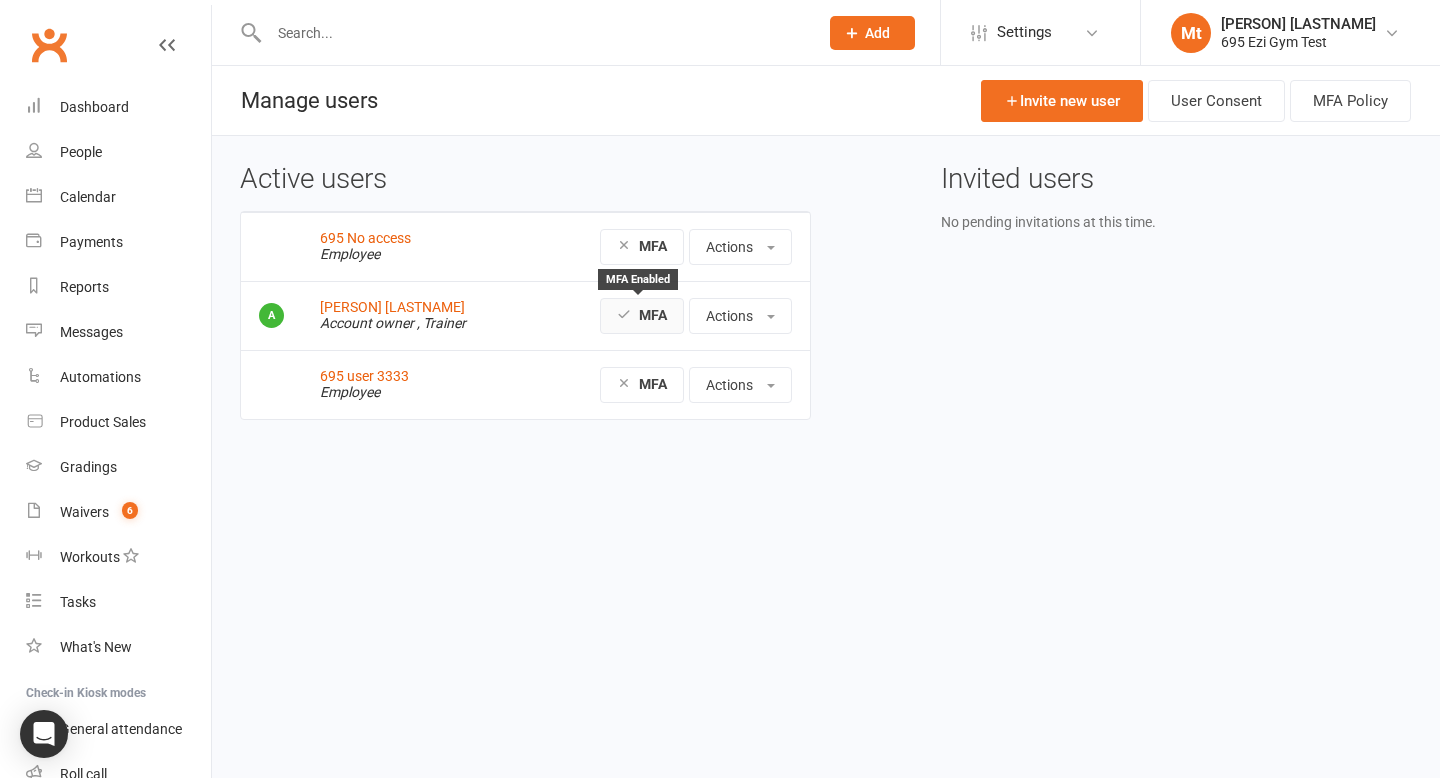 click on "MFA" at bounding box center (642, 316) 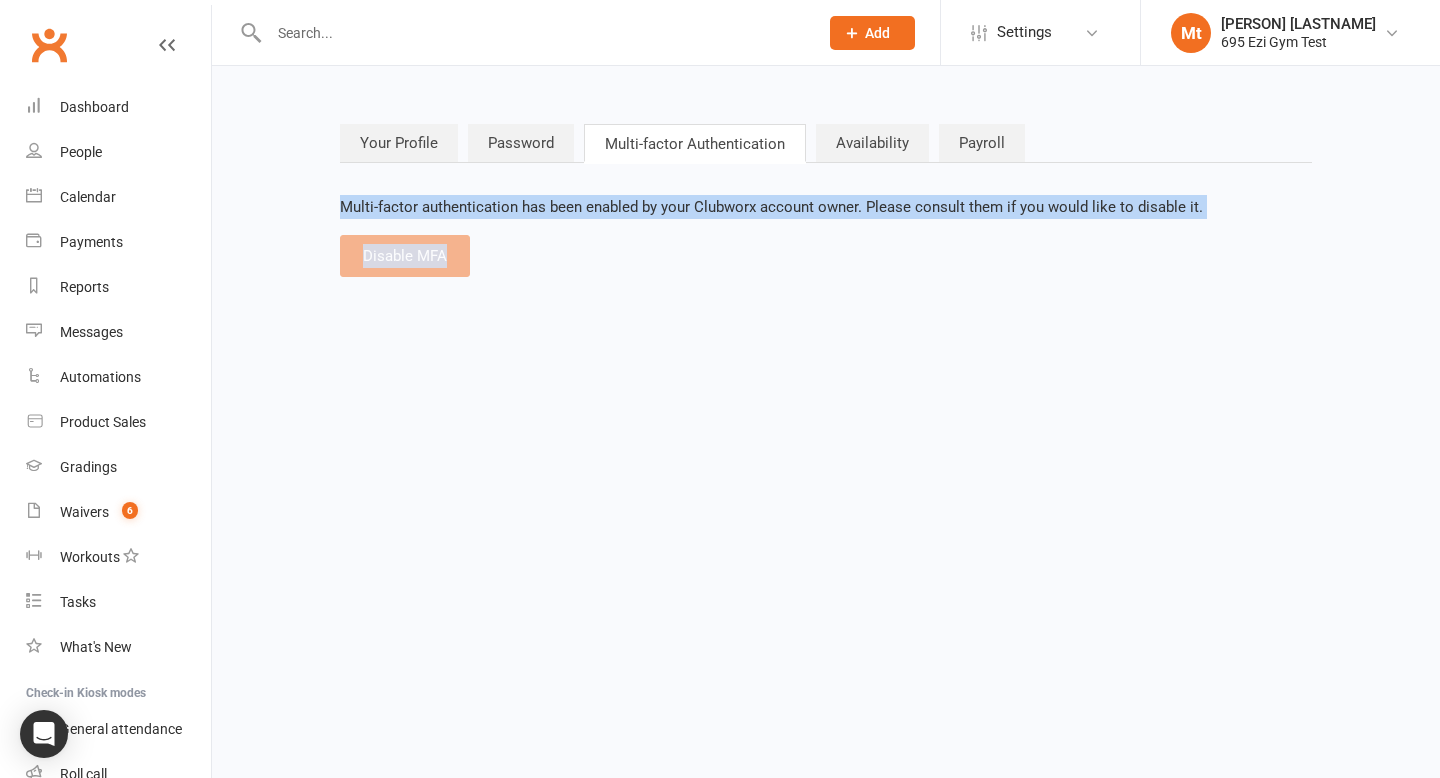 drag, startPoint x: 335, startPoint y: 198, endPoint x: 512, endPoint y: 275, distance: 193.02332 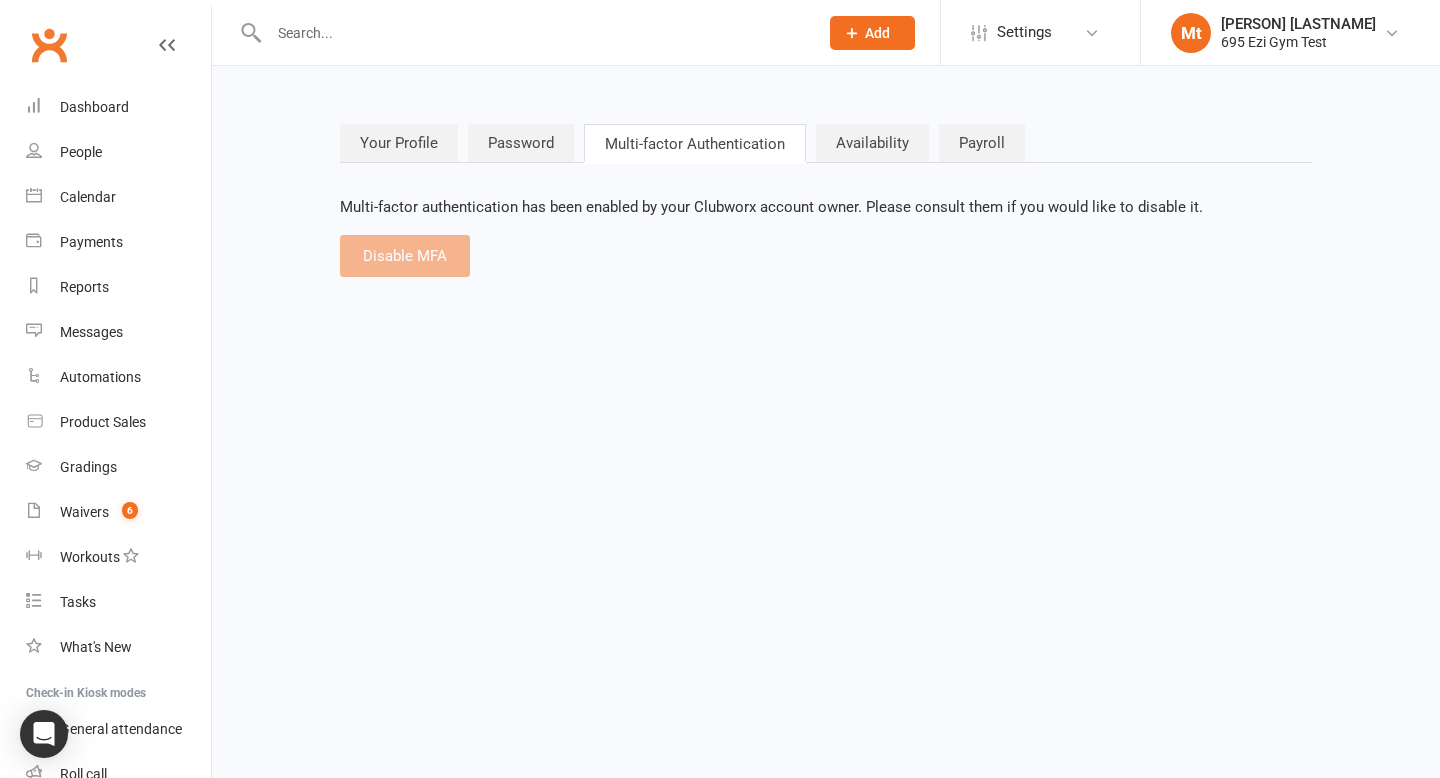 click on "Multi-factor authentication has been enabled by your Clubworx account owner. Please consult them if you would like to disable it. Disable MFA" at bounding box center [826, 236] 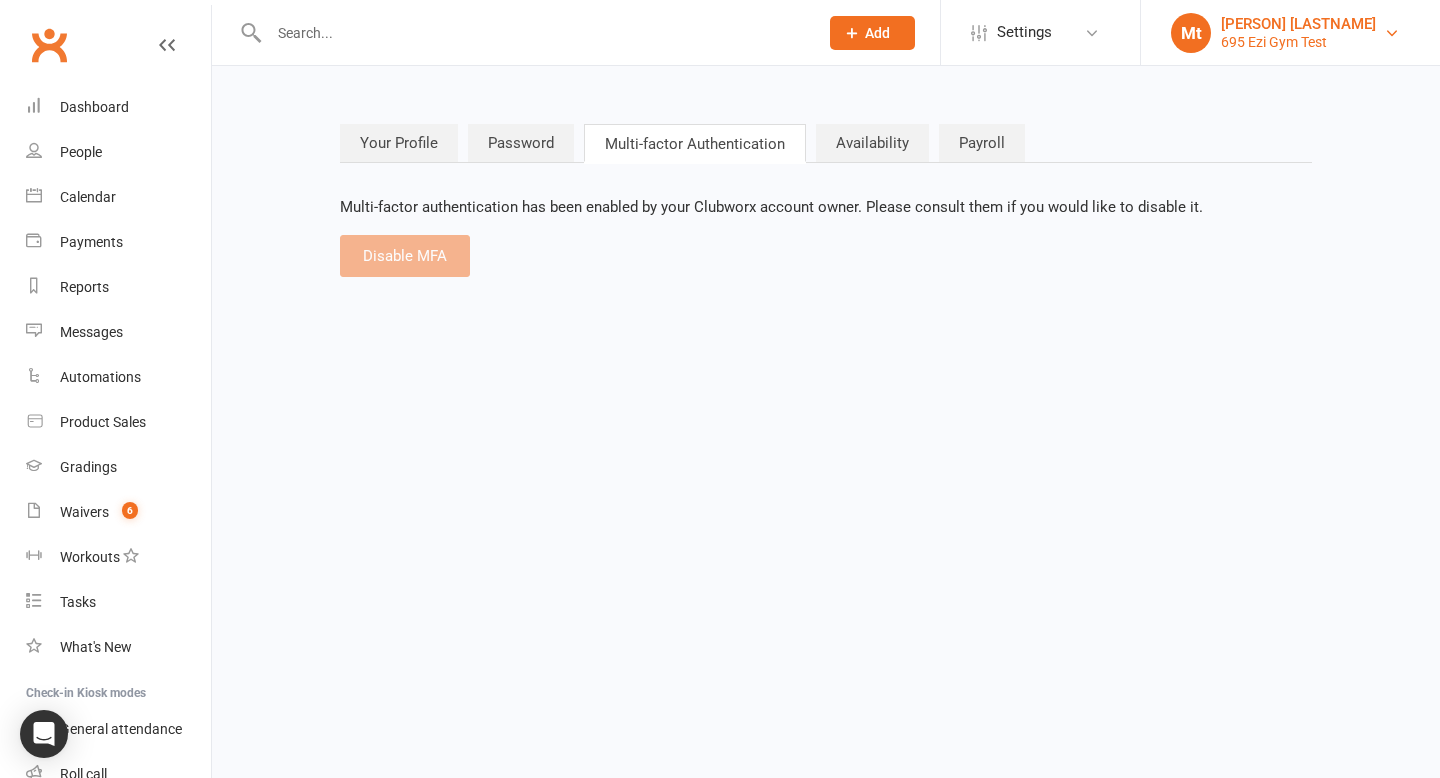 click on "695 Ezi Gym Test" at bounding box center (1298, 42) 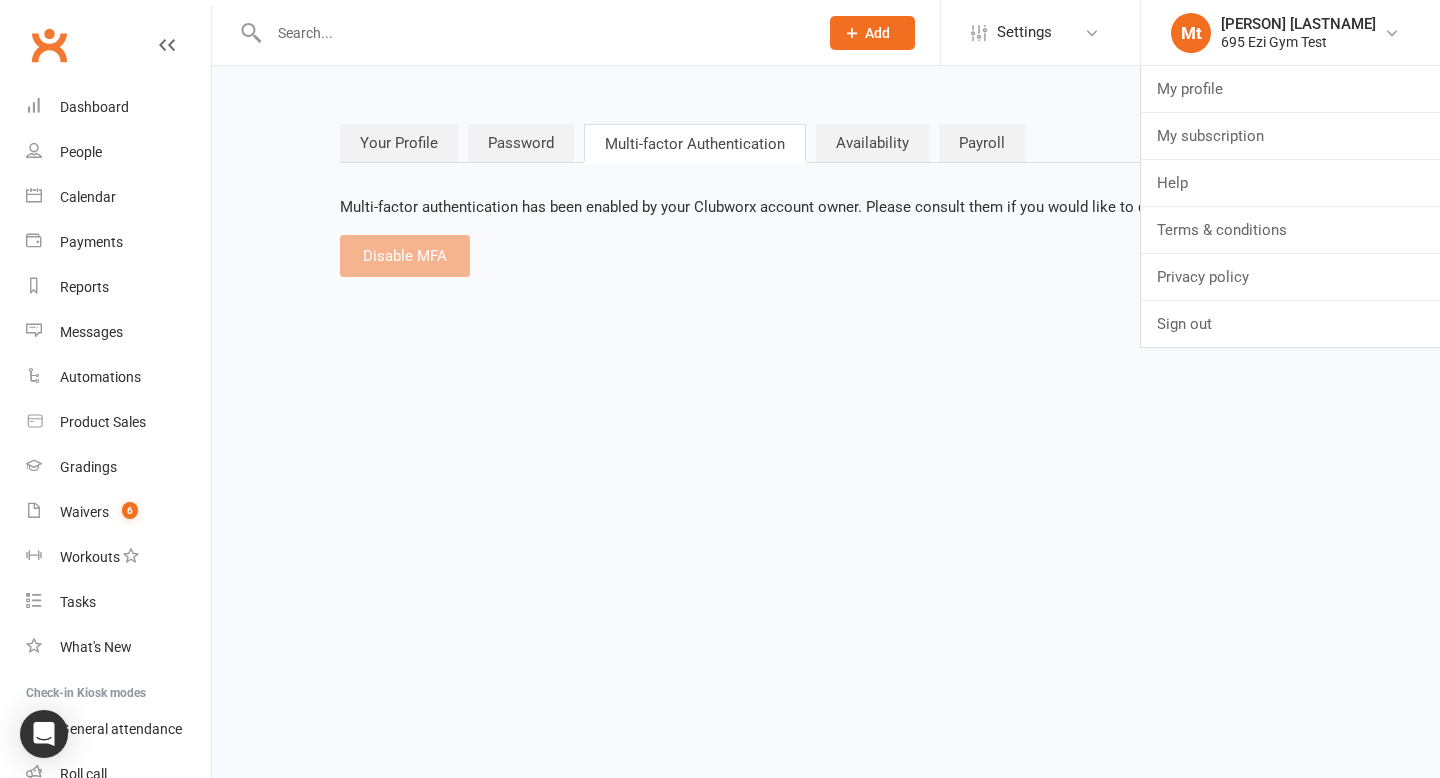 click on "Prospect
Member
Non-attending contact
Class / event
Appointment
Grading event
Task
Membership plan
Bulk message
Add
Settings Membership Plans Event Templates Appointment Types Mobile App  Website Image Library Customize Contacts Bulk Imports Access Control Users Account Profile Clubworx API Mt Melinatest testttt 695 Ezi Gym Test My profile My subscription Help Terms & conditions  Privacy policy  Sign out Clubworx Dashboard People Calendar Payments Reports Messages   Automations   Product Sales Gradings   Waivers   6 Workouts   Tasks   What's New Check-in Kiosk modes General attendance Roll call Class check-in × × × Your Profile Password Multi-factor Authentication Availability Payroll Disable MFA
Loading" at bounding box center (720, 168) 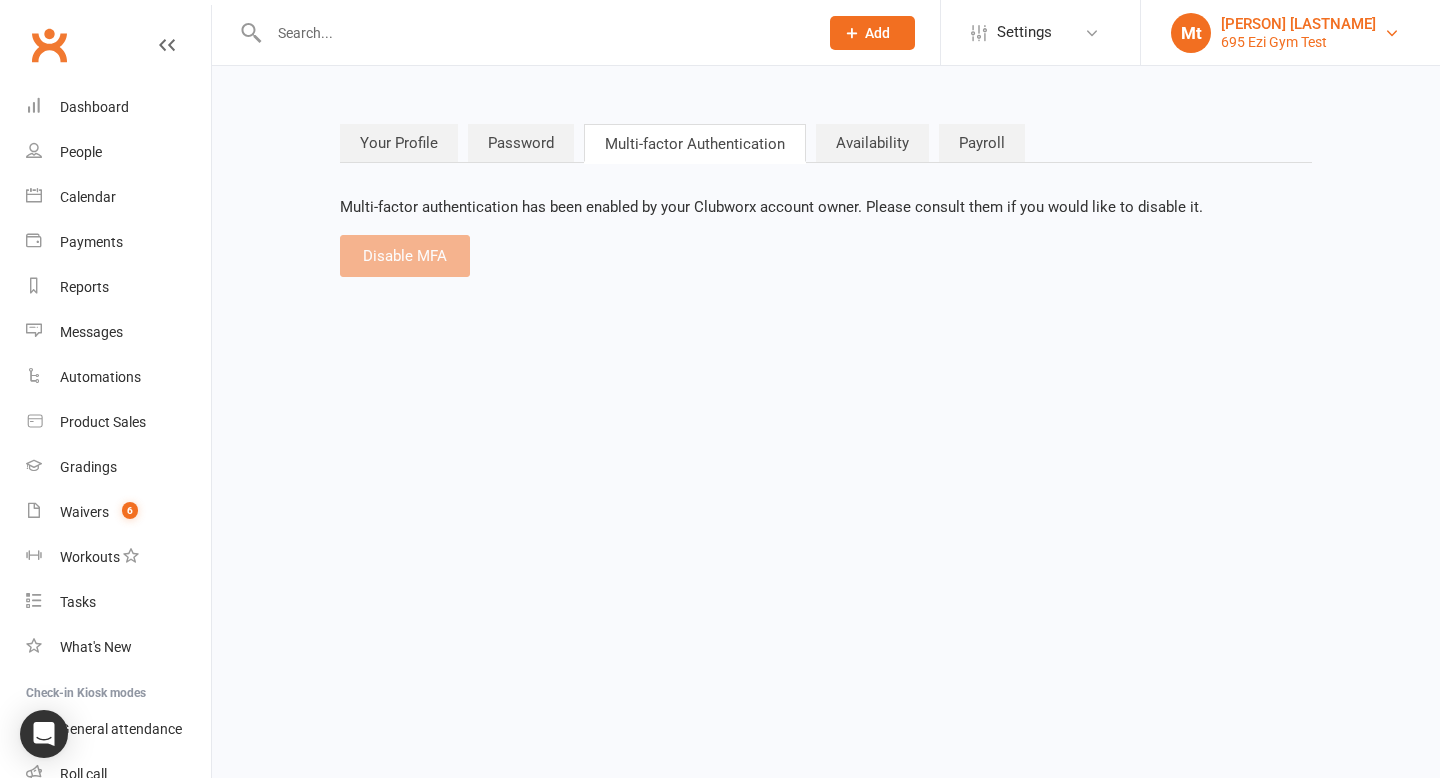 click on "695 Ezi Gym Test" at bounding box center (1298, 42) 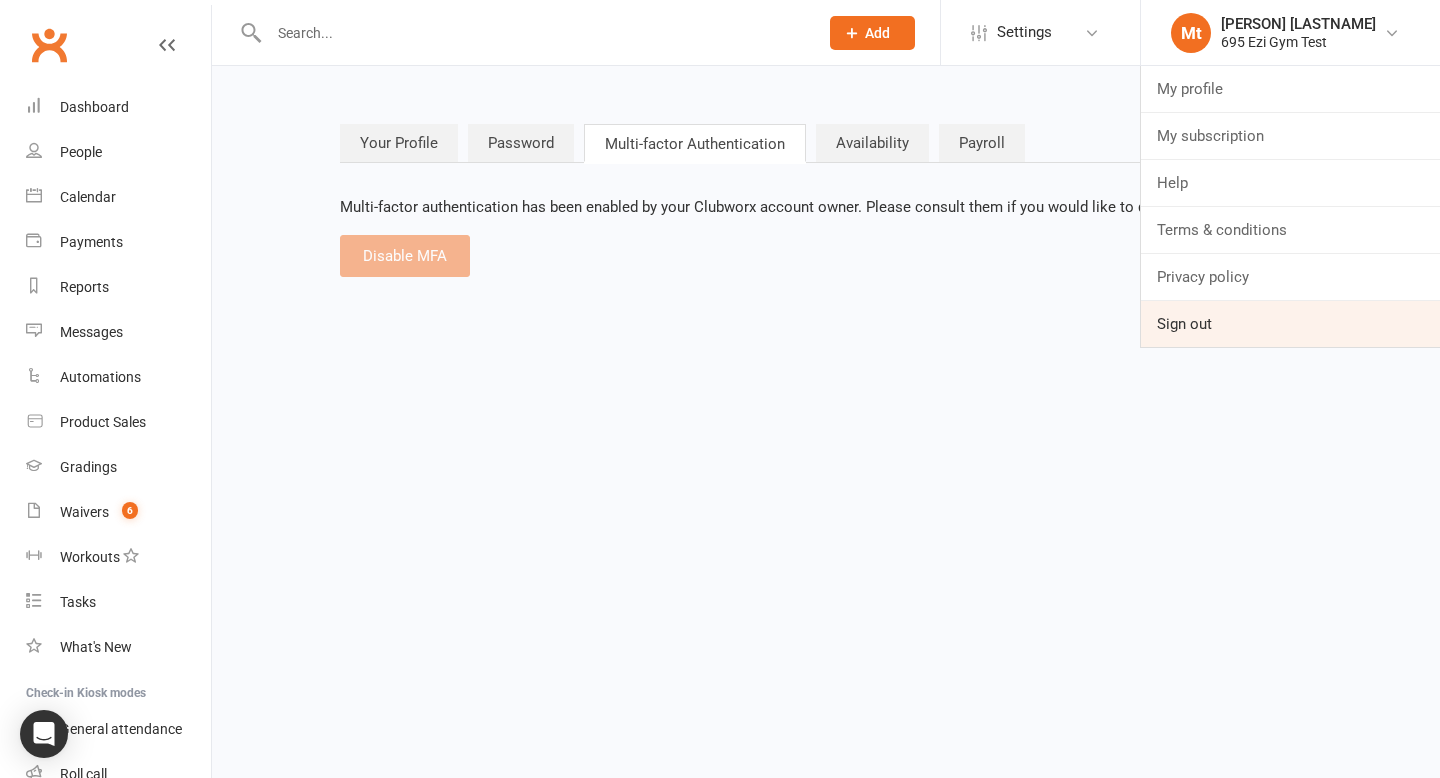 click on "Sign out" at bounding box center (1290, 324) 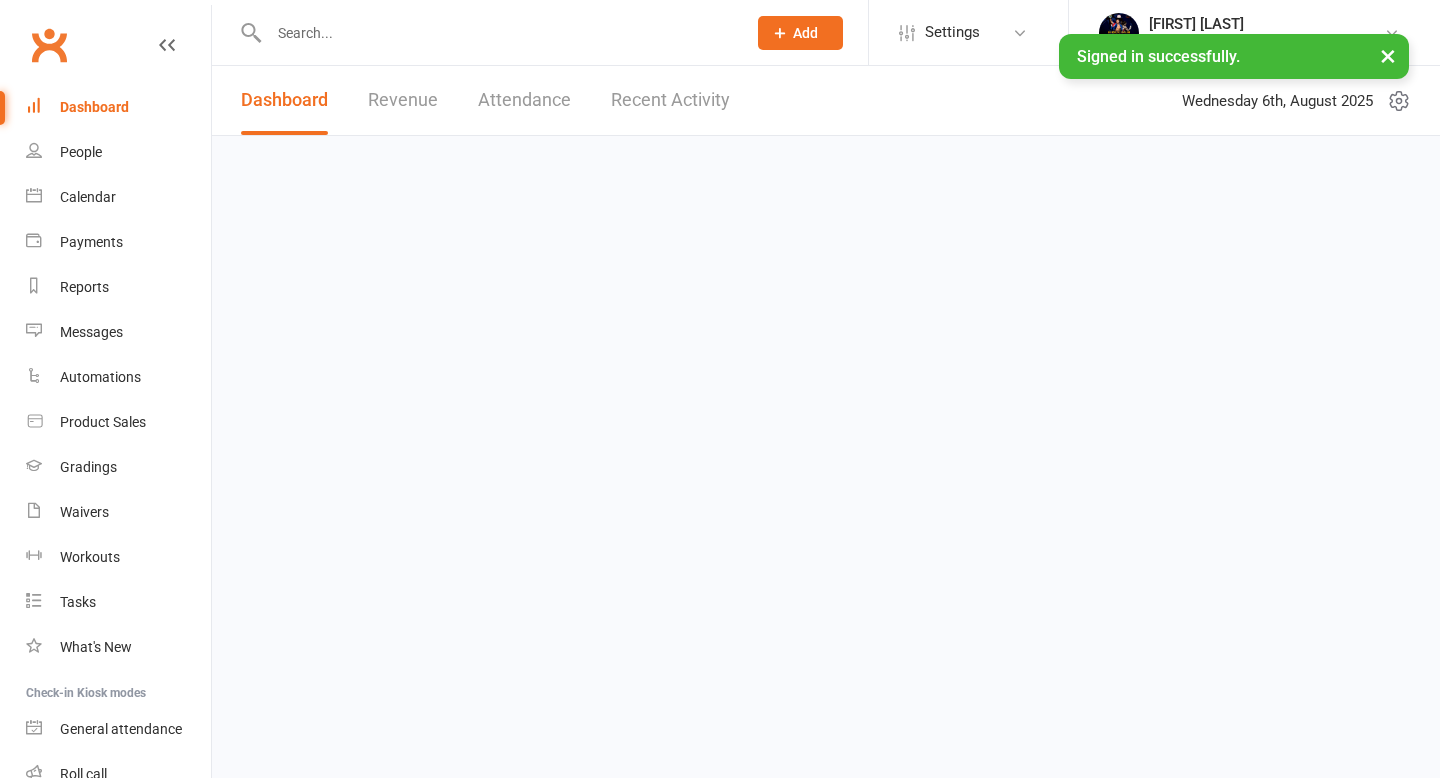 scroll, scrollTop: 0, scrollLeft: 0, axis: both 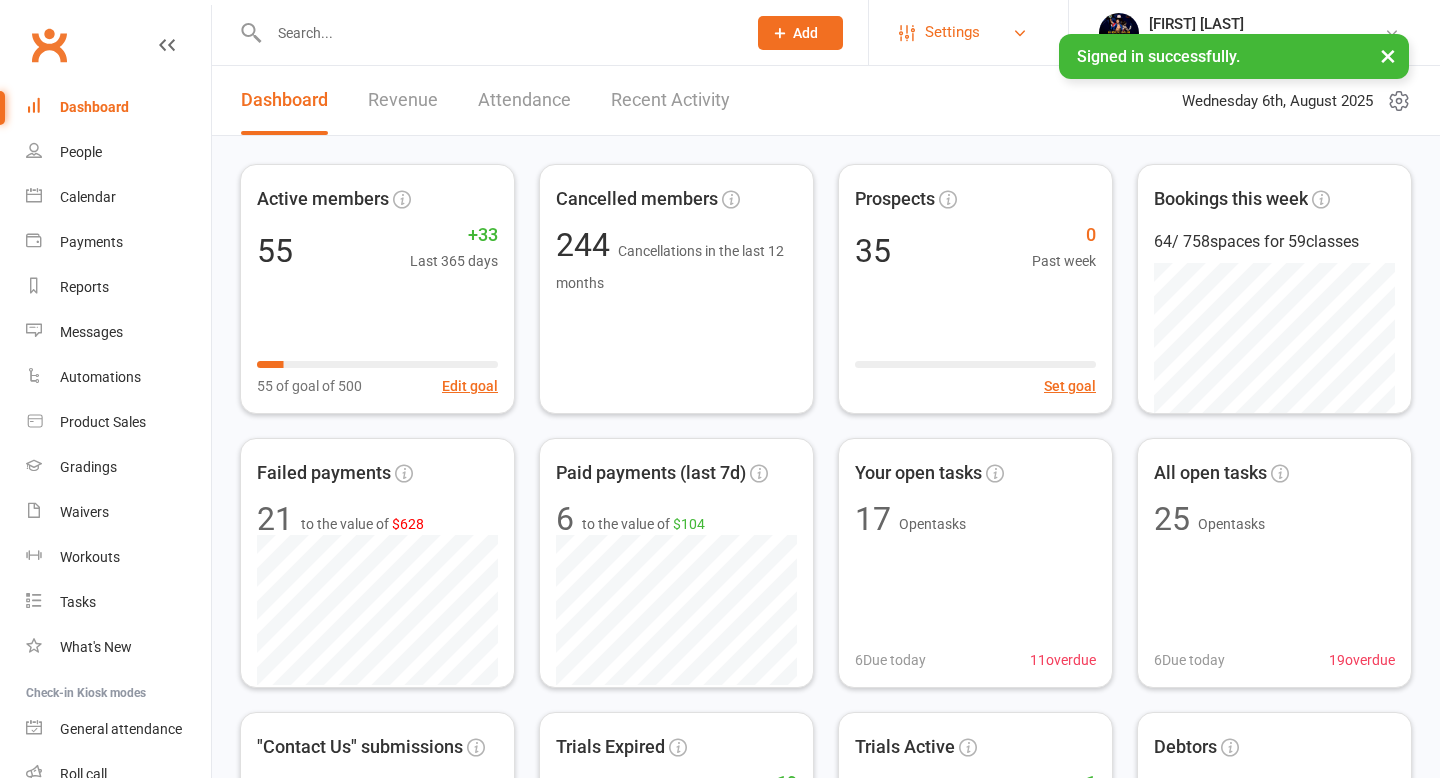 click on "Settings" at bounding box center (952, 32) 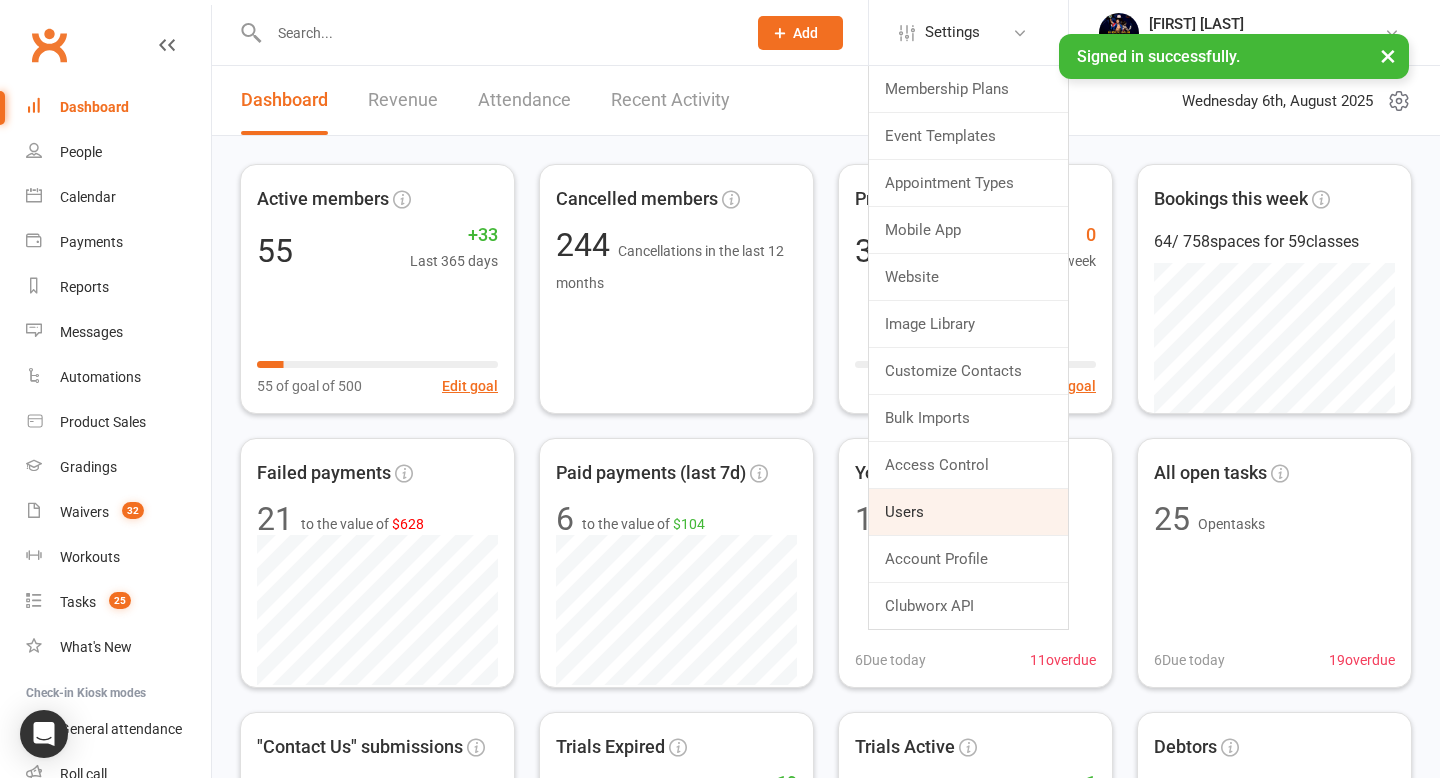 click on "Users" at bounding box center (968, 512) 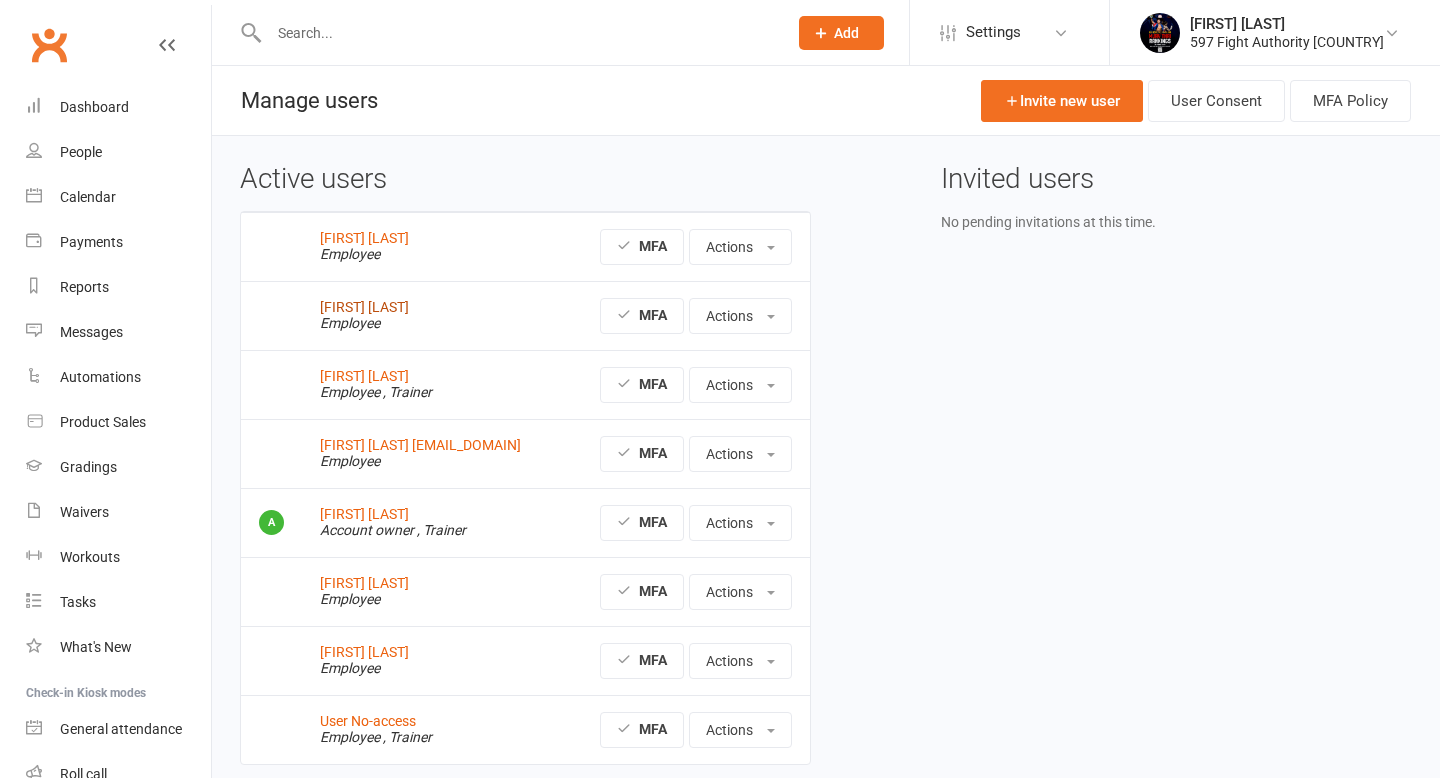 scroll, scrollTop: 0, scrollLeft: 0, axis: both 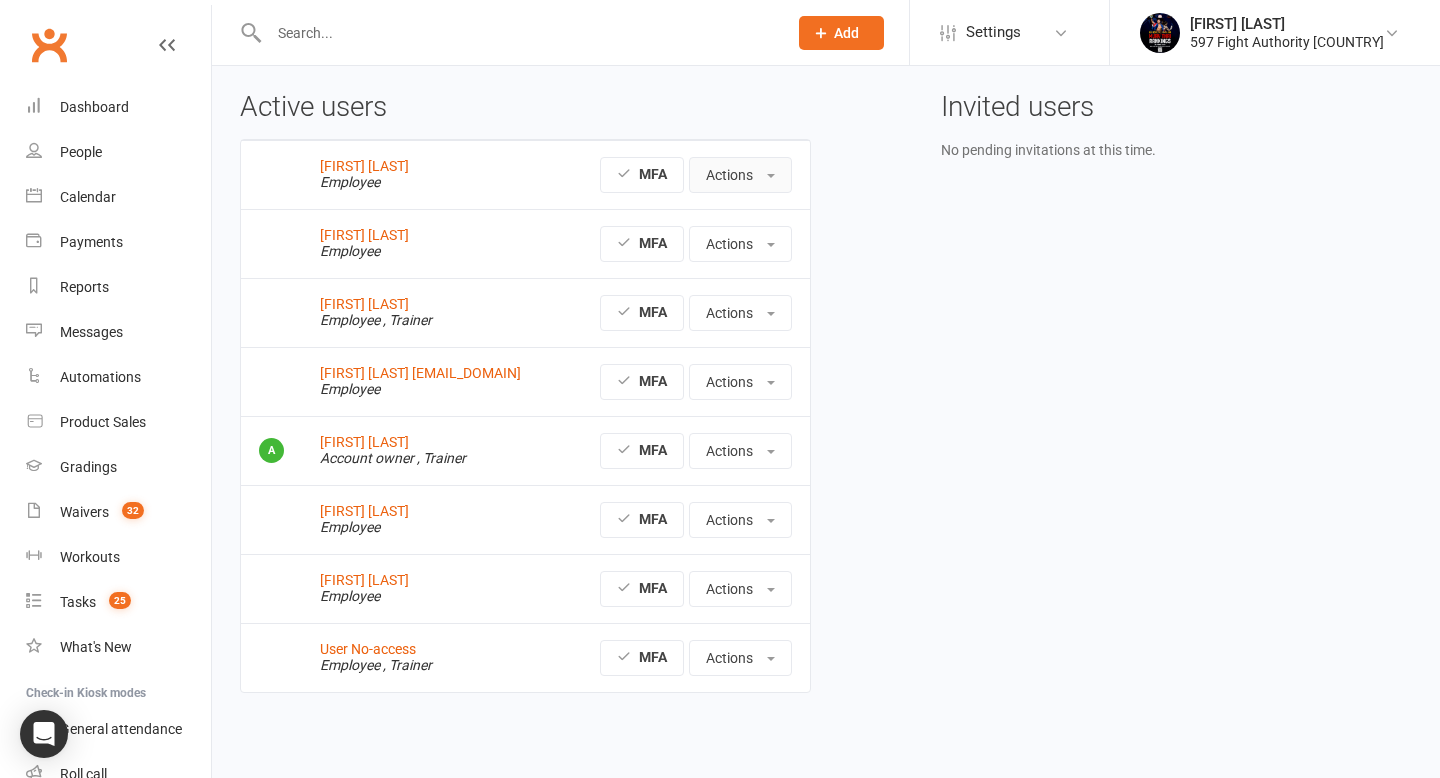 click on "Actions" at bounding box center [740, 175] 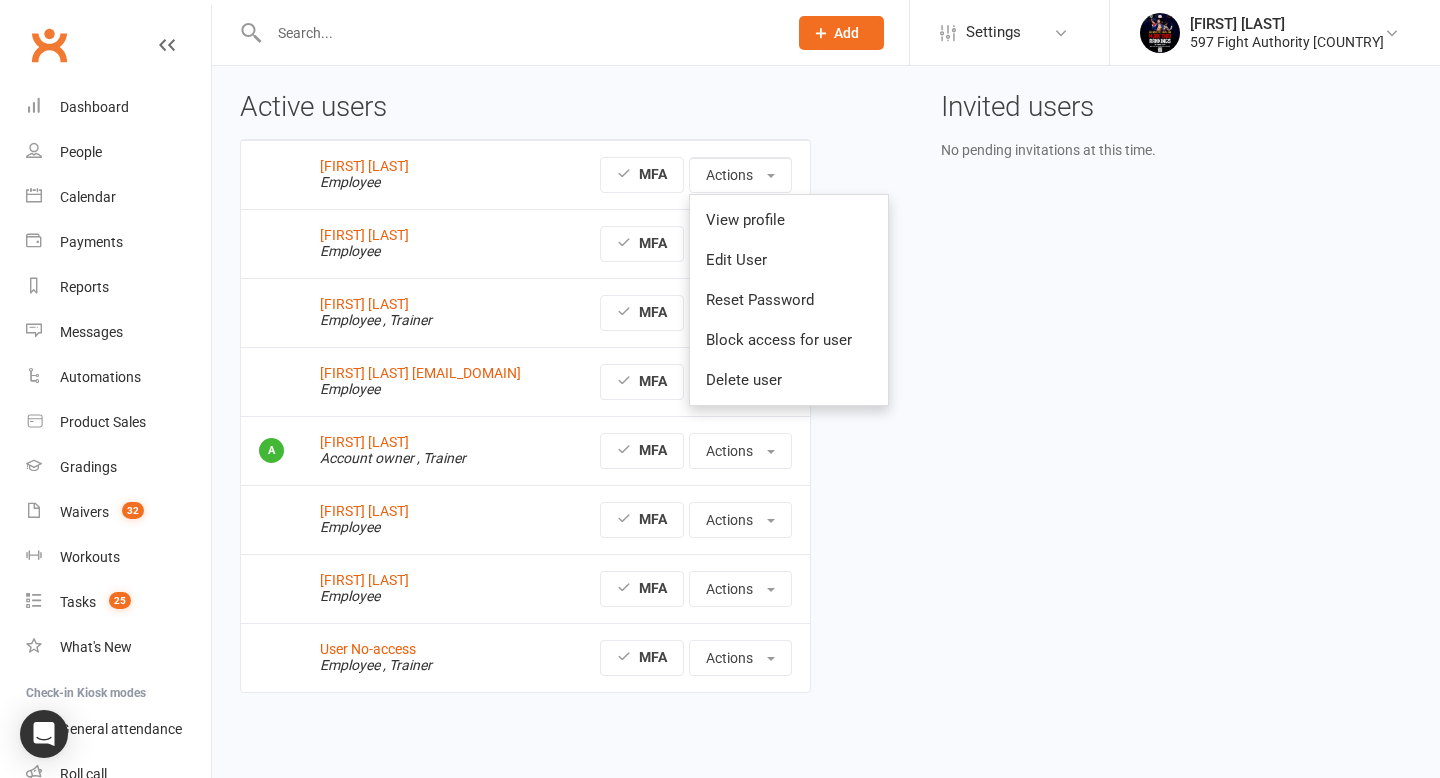 click on "Active users   [FIRST] [LAST] Employee     MFA Actions  View profile Edit User Reset Password Block access for user Delete user   [FIRST] [LAST] Employee     MFA Actions  View profile Edit User Reset Password Block access for user Delete user   [FIRST] [LAST] Employee   , Trainer   MFA Actions  View profile Edit User Manage trainer availability Manage pay rates Reset Password Block access for user Delete user   [FIRST] [LAST] [EMAIL_DOMAIN] Employee     MFA Actions  View profile Edit User Reset Password Block access for user Delete user [FIRST] [LAST] Account owner   , Trainer   MFA Actions  View profile Edit User Manage trainer availability Manage pay rates   [FIRST] [LAST] Employee     MFA Actions  View profile Edit User Reset Password Block access for user Delete user   [FIRST] [LAST] Employee     MFA Actions  View profile Edit User Reset Password Block access for user Delete user   User No-access Employee   , Trainer   MFA Actions  View profile Edit User Manage trainer availability" at bounding box center [826, 406] 